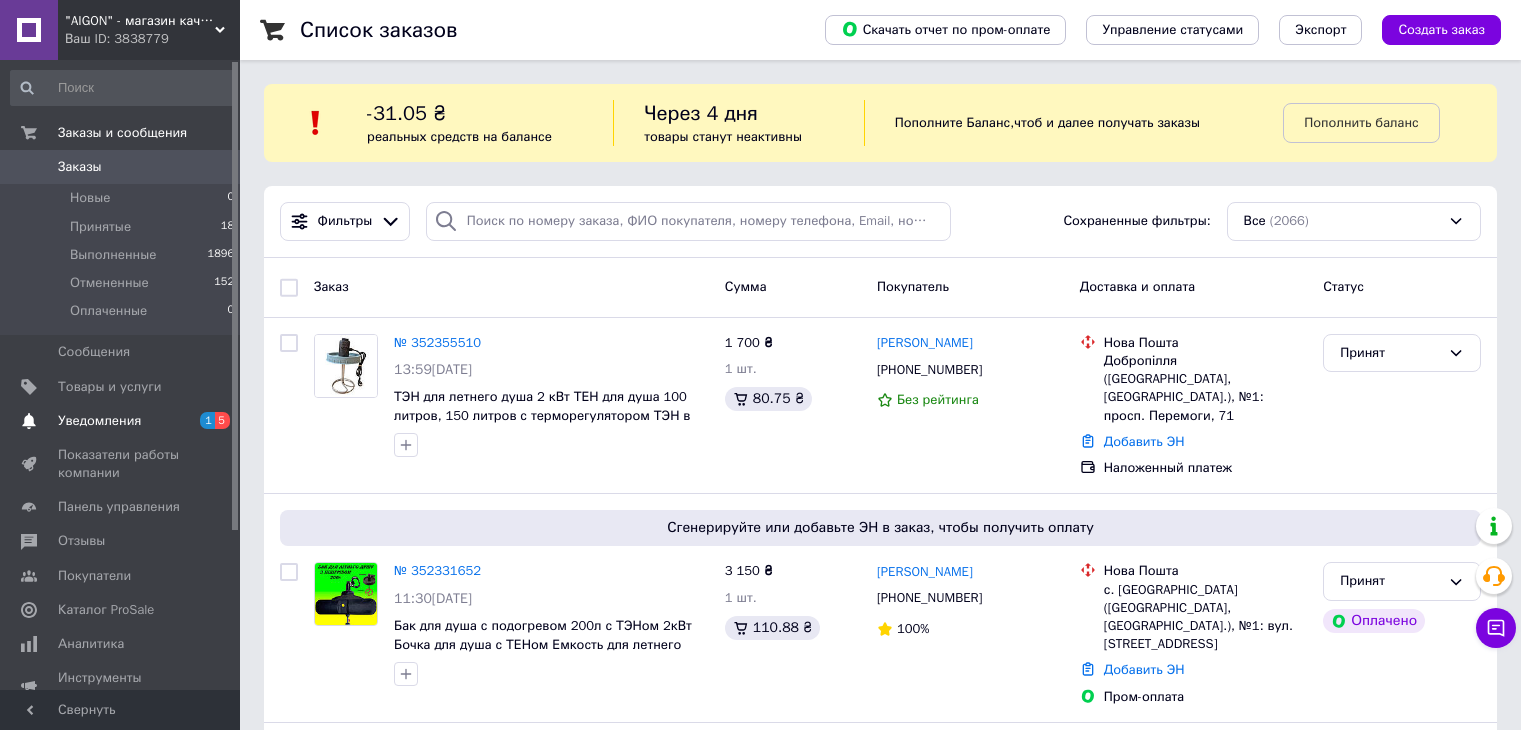 scroll, scrollTop: 0, scrollLeft: 0, axis: both 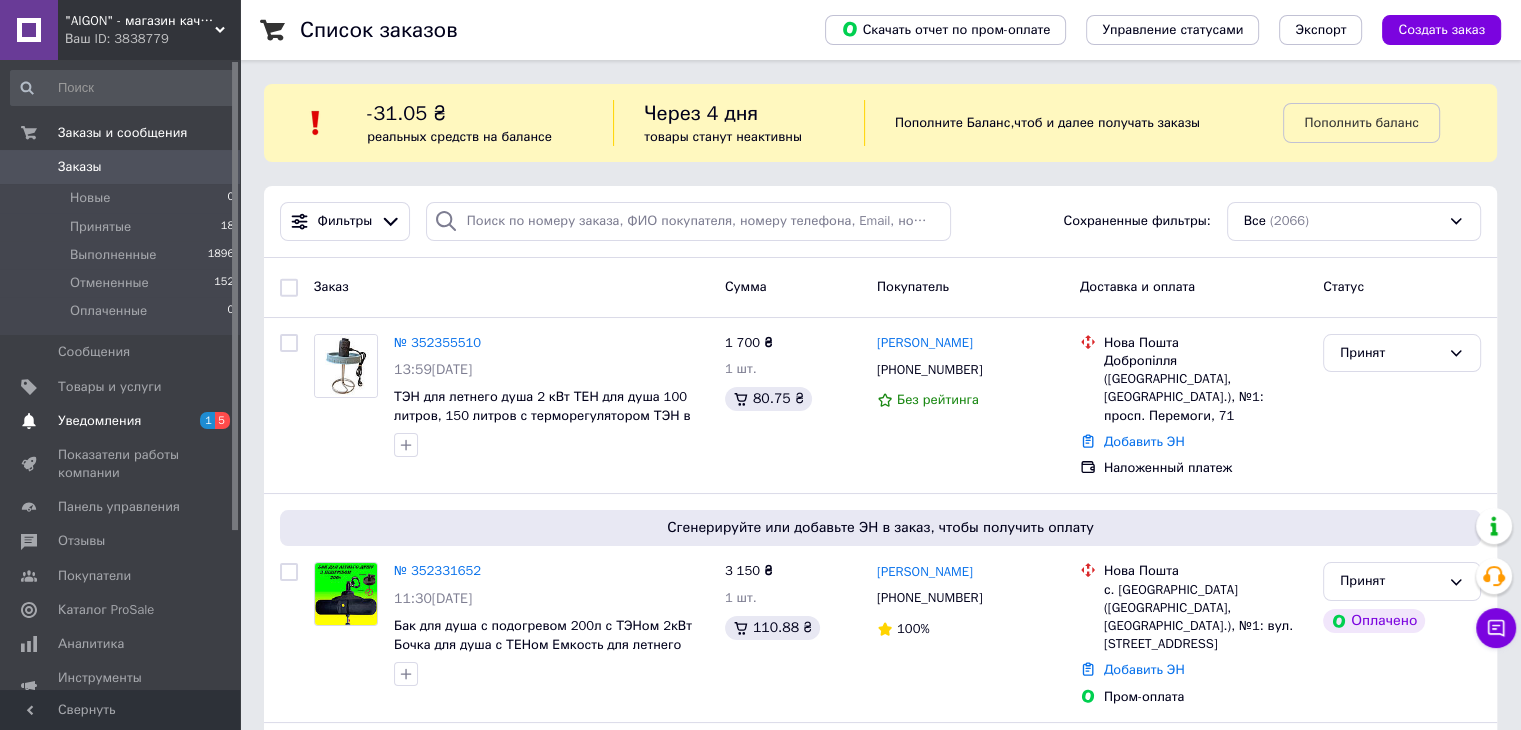 click on "Уведомления" at bounding box center [99, 421] 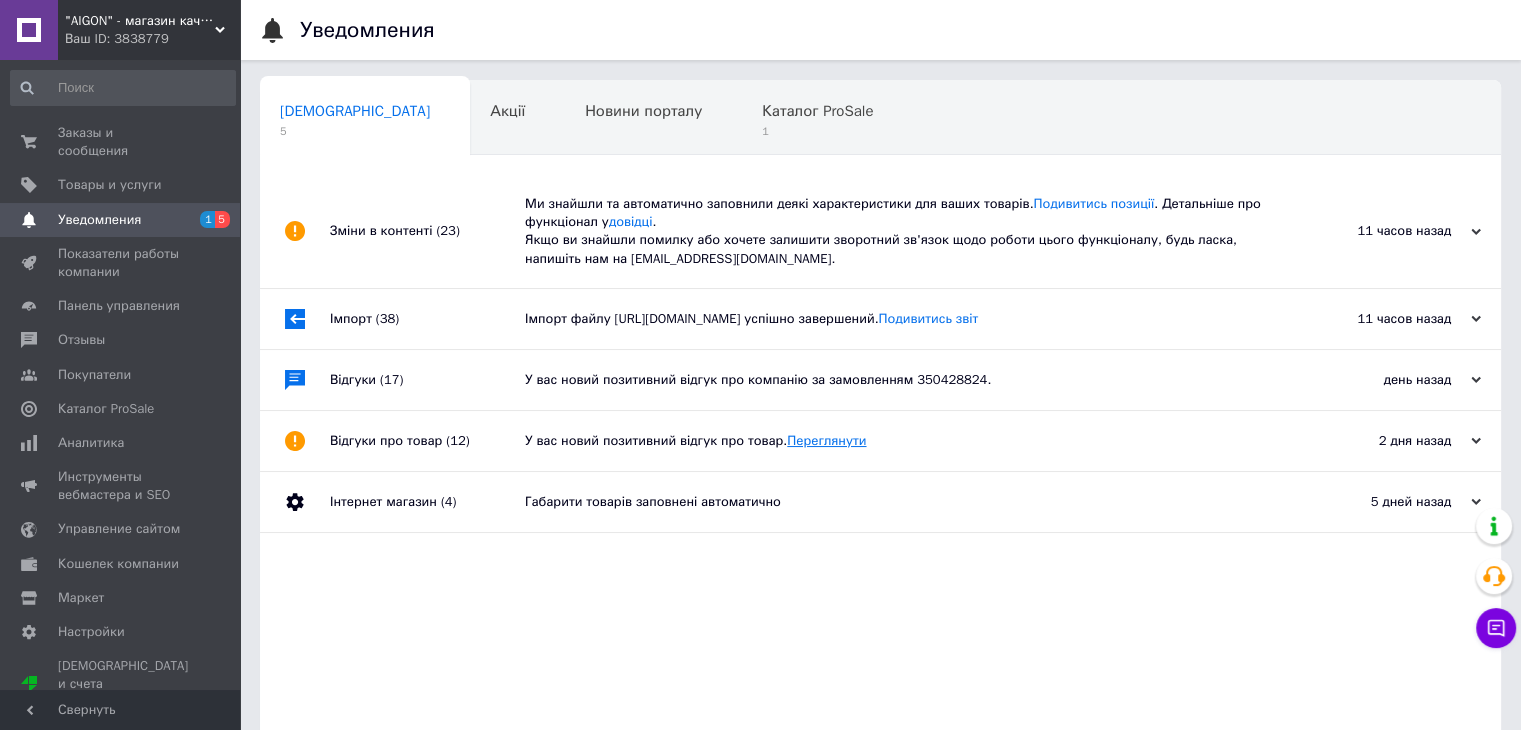 click on "Переглянути" at bounding box center [826, 440] 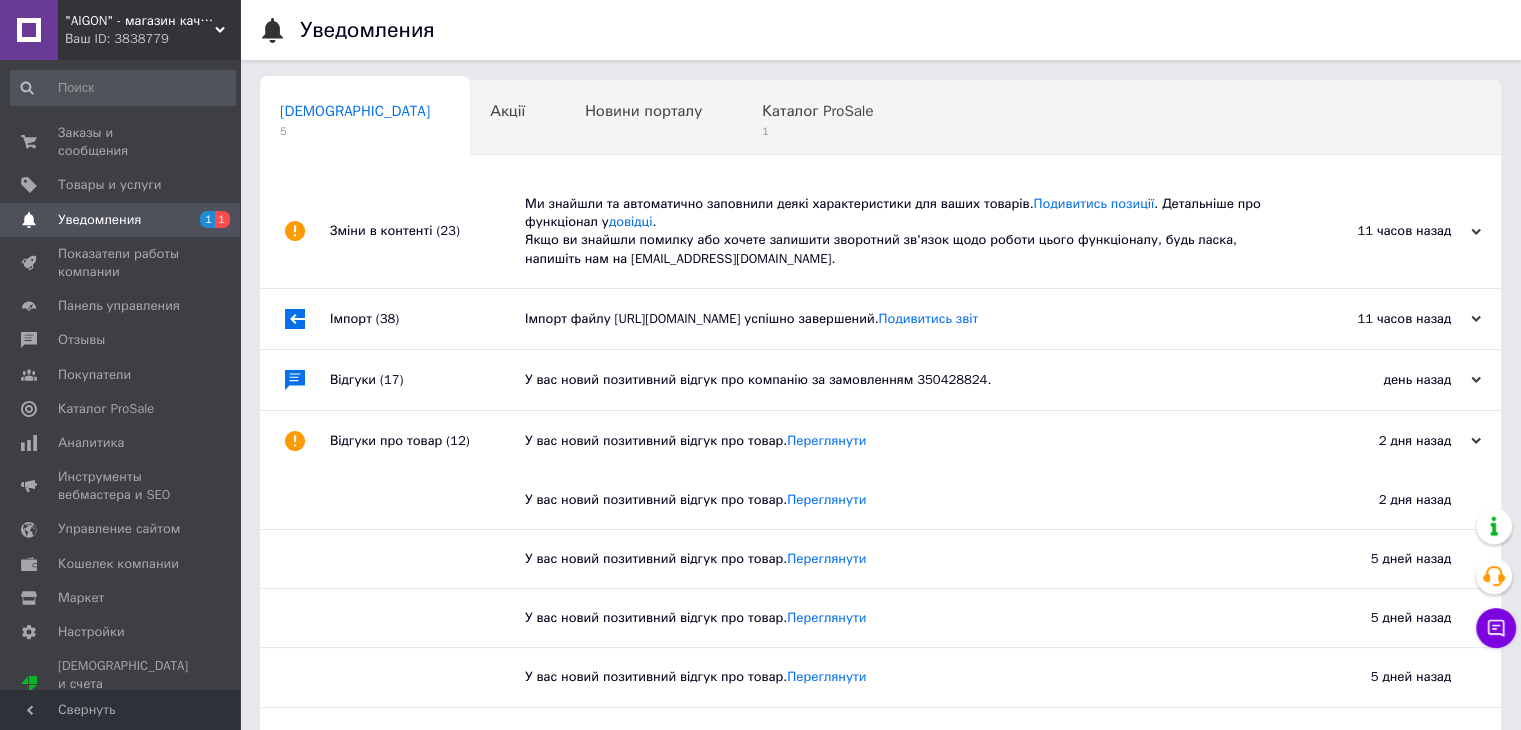 click on "Відгуки   (17)" at bounding box center (427, 380) 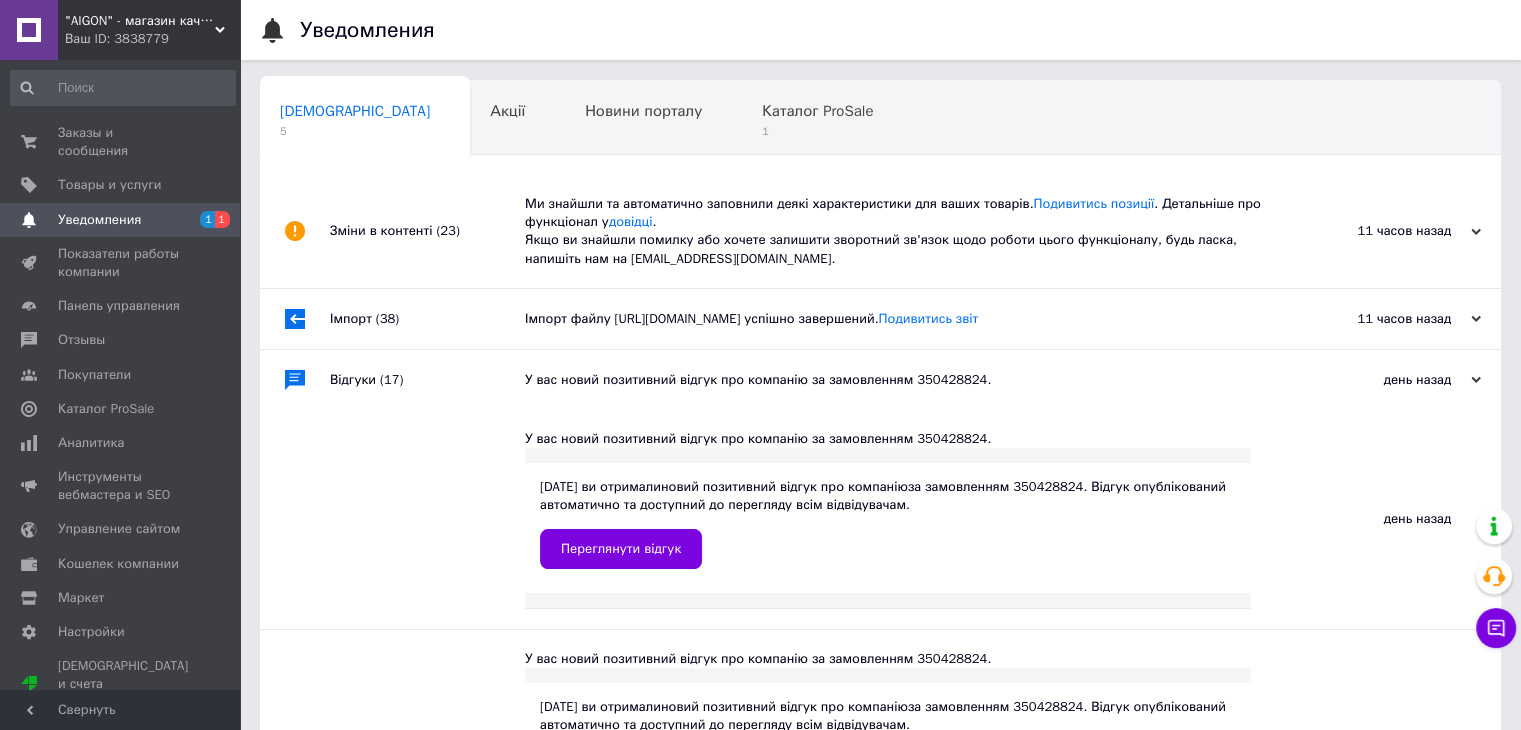 click on "Імпорт   (38)" at bounding box center [427, 319] 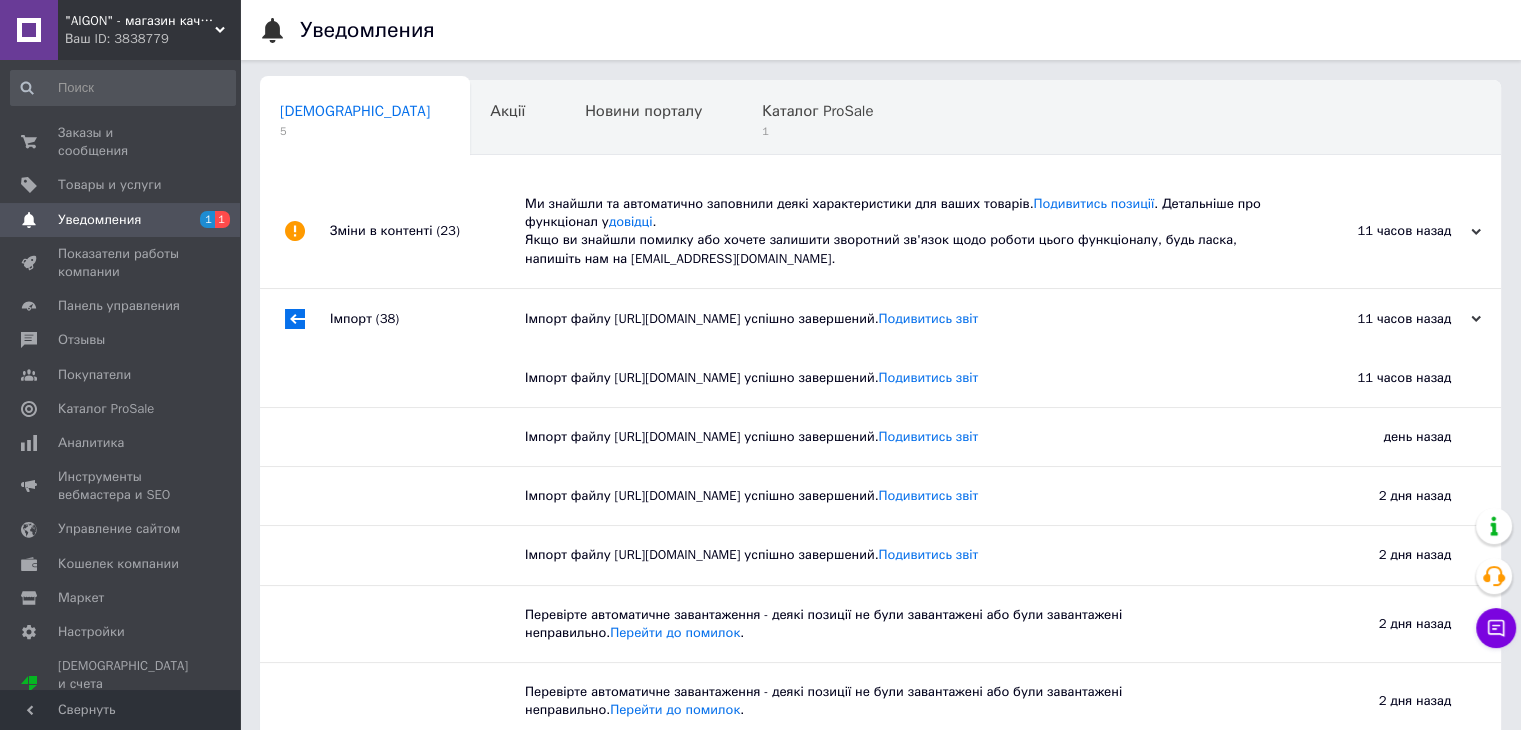 click on "Зміни в контенті   (23)" at bounding box center (427, 231) 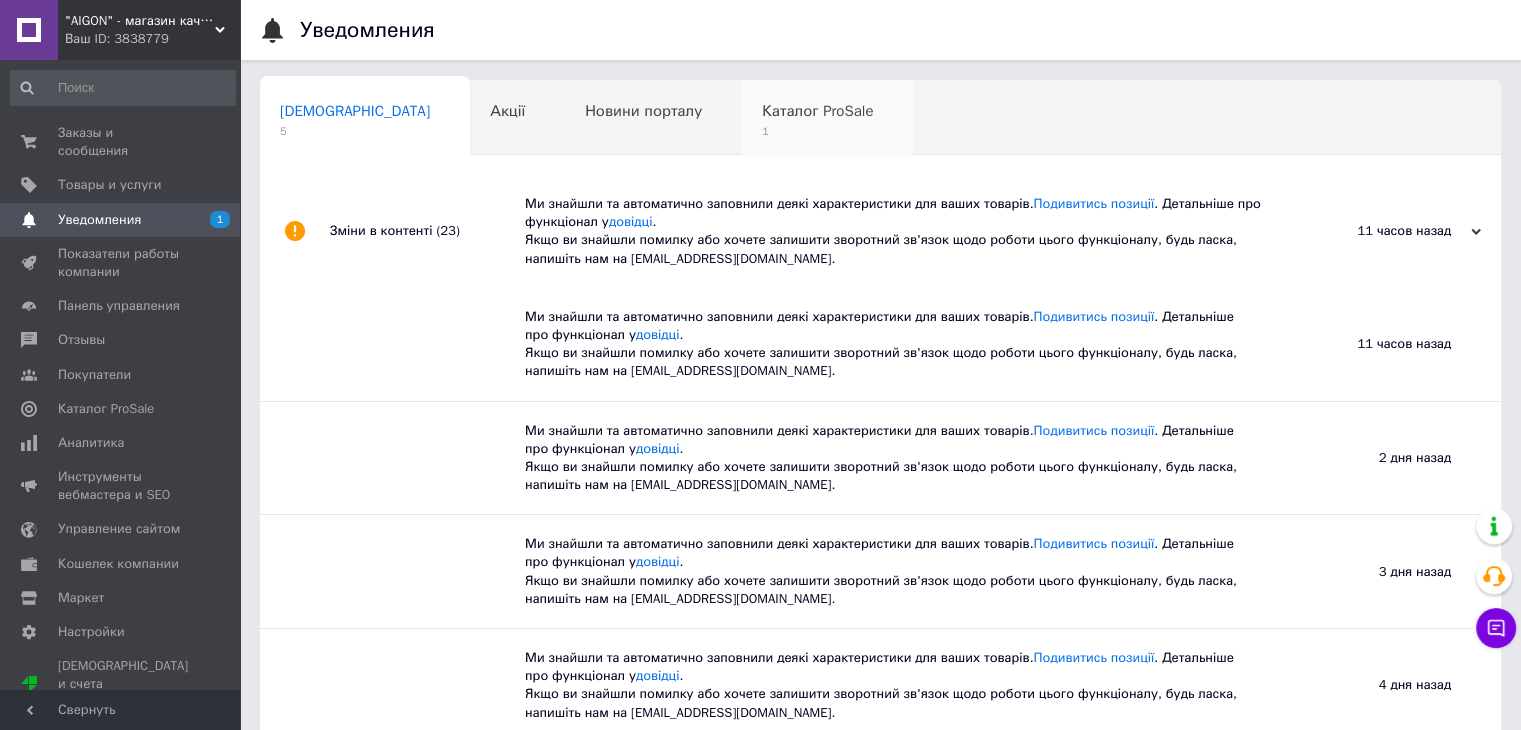 click on "1" at bounding box center (817, 131) 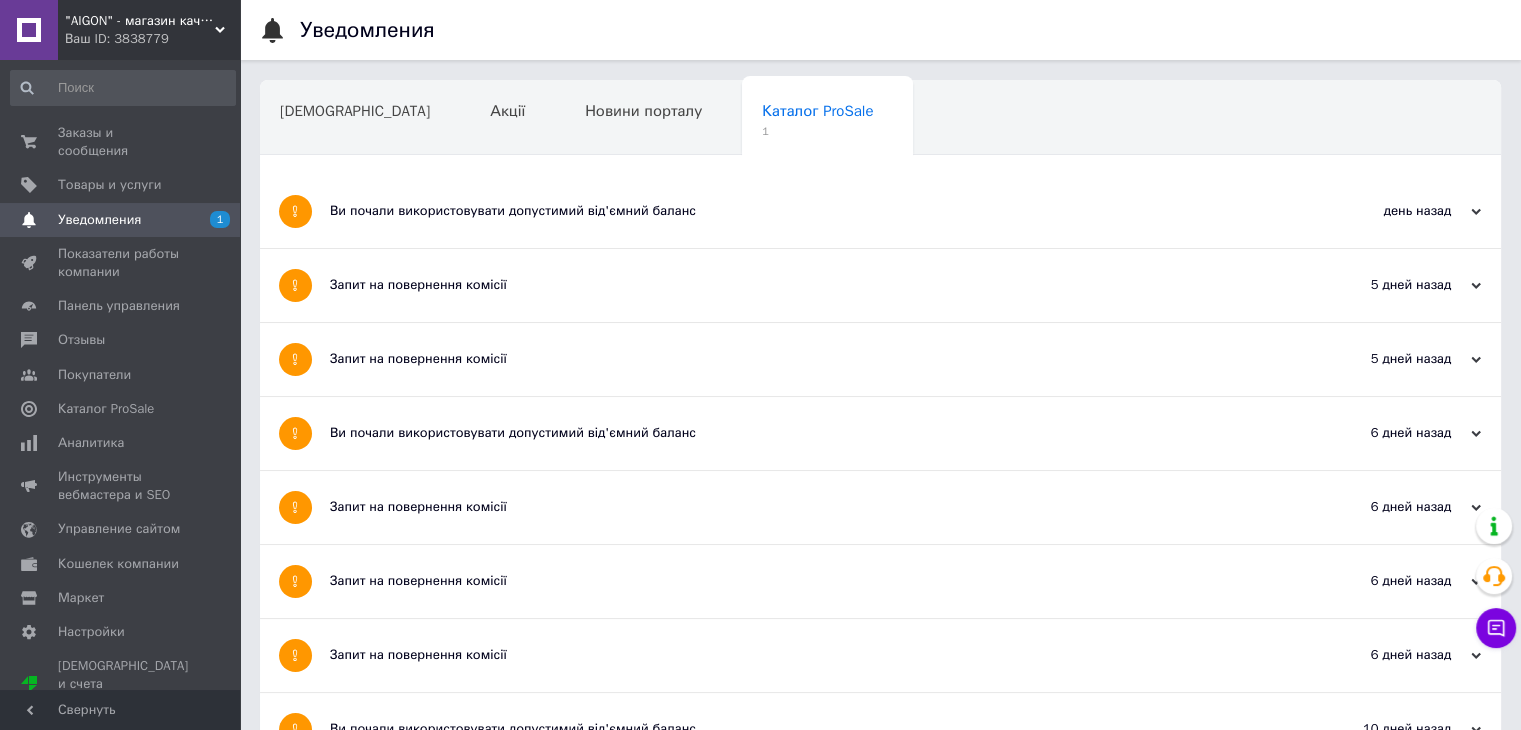 click on "Ви почали використовувати допустимий від'ємний баланс" at bounding box center [805, 211] 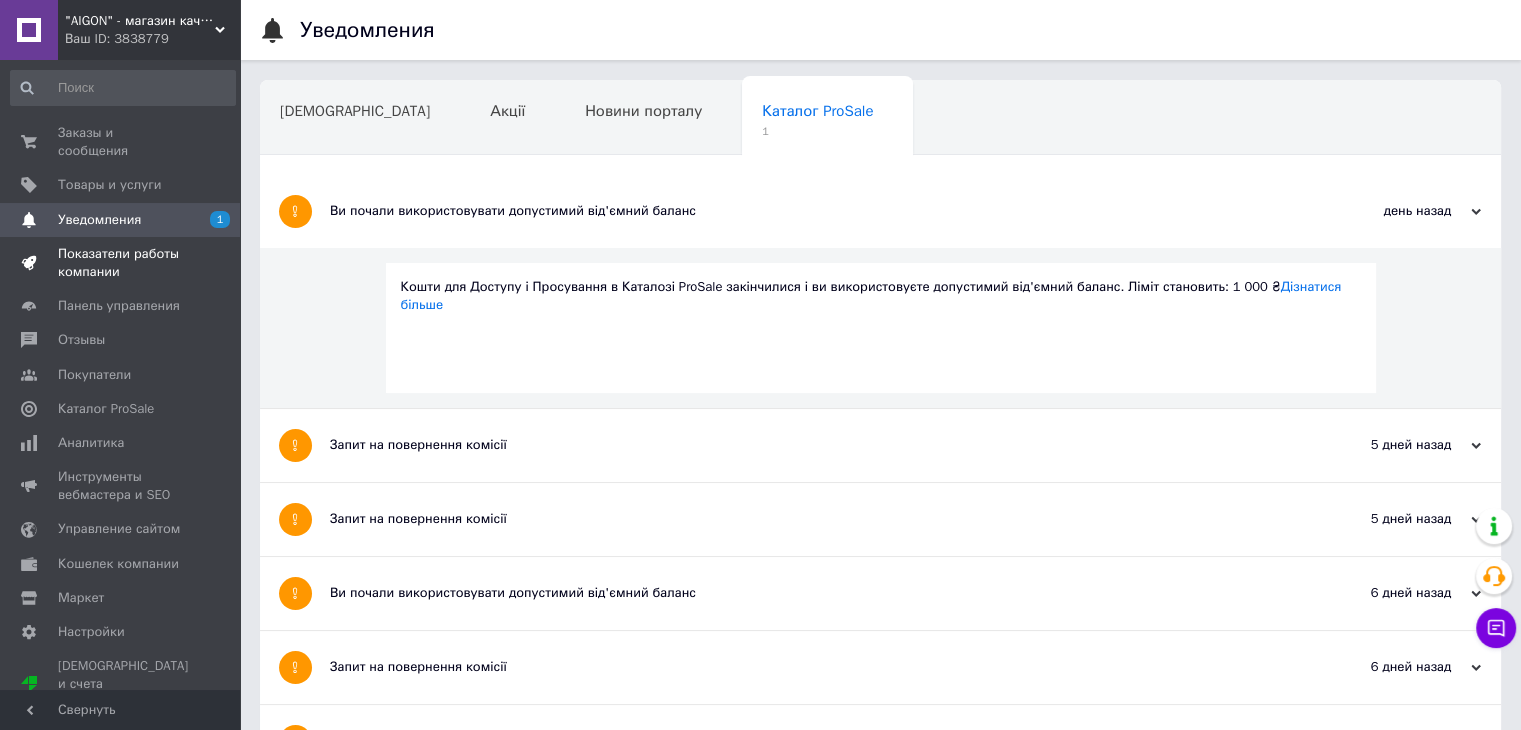 click on "Показатели работы компании" at bounding box center (121, 263) 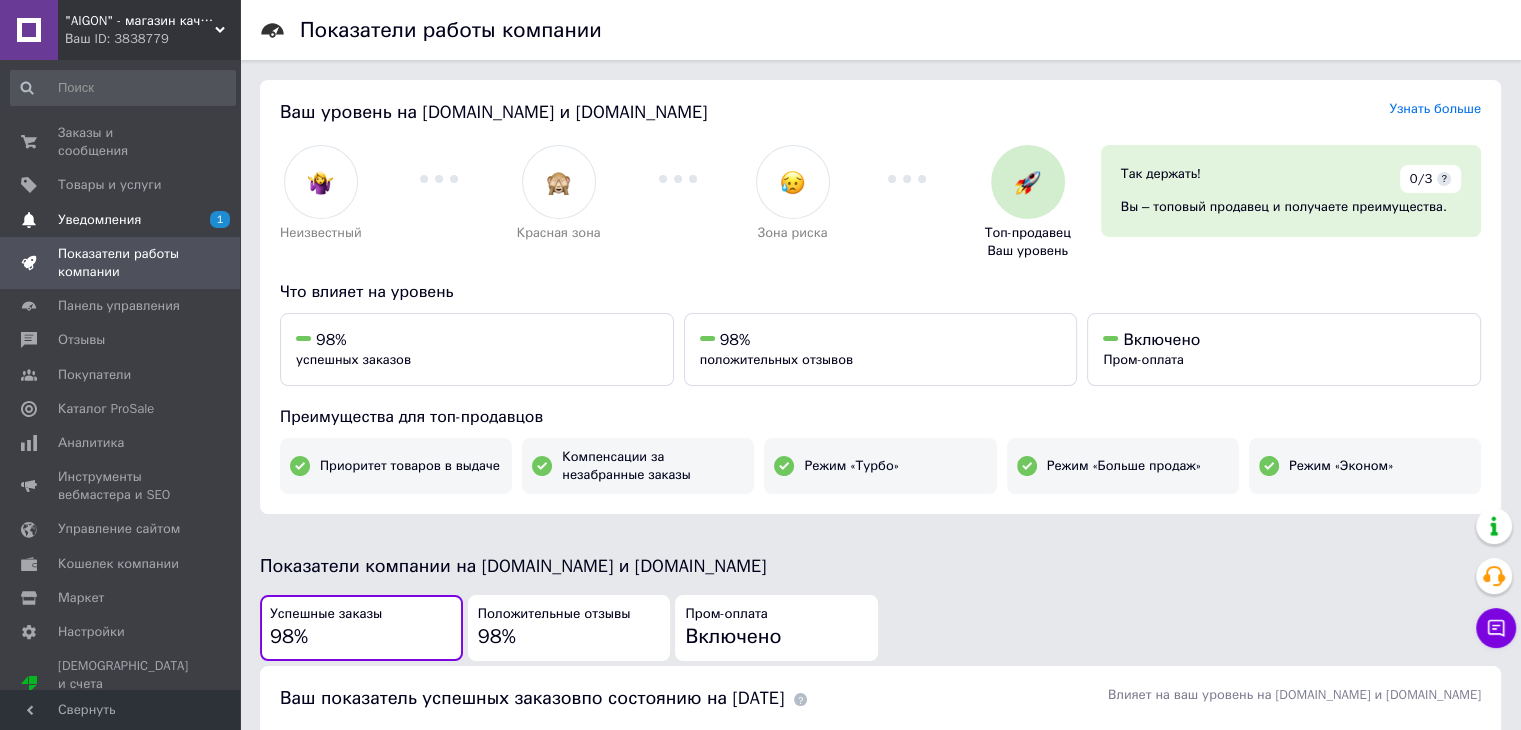 click on "Уведомления" at bounding box center [121, 220] 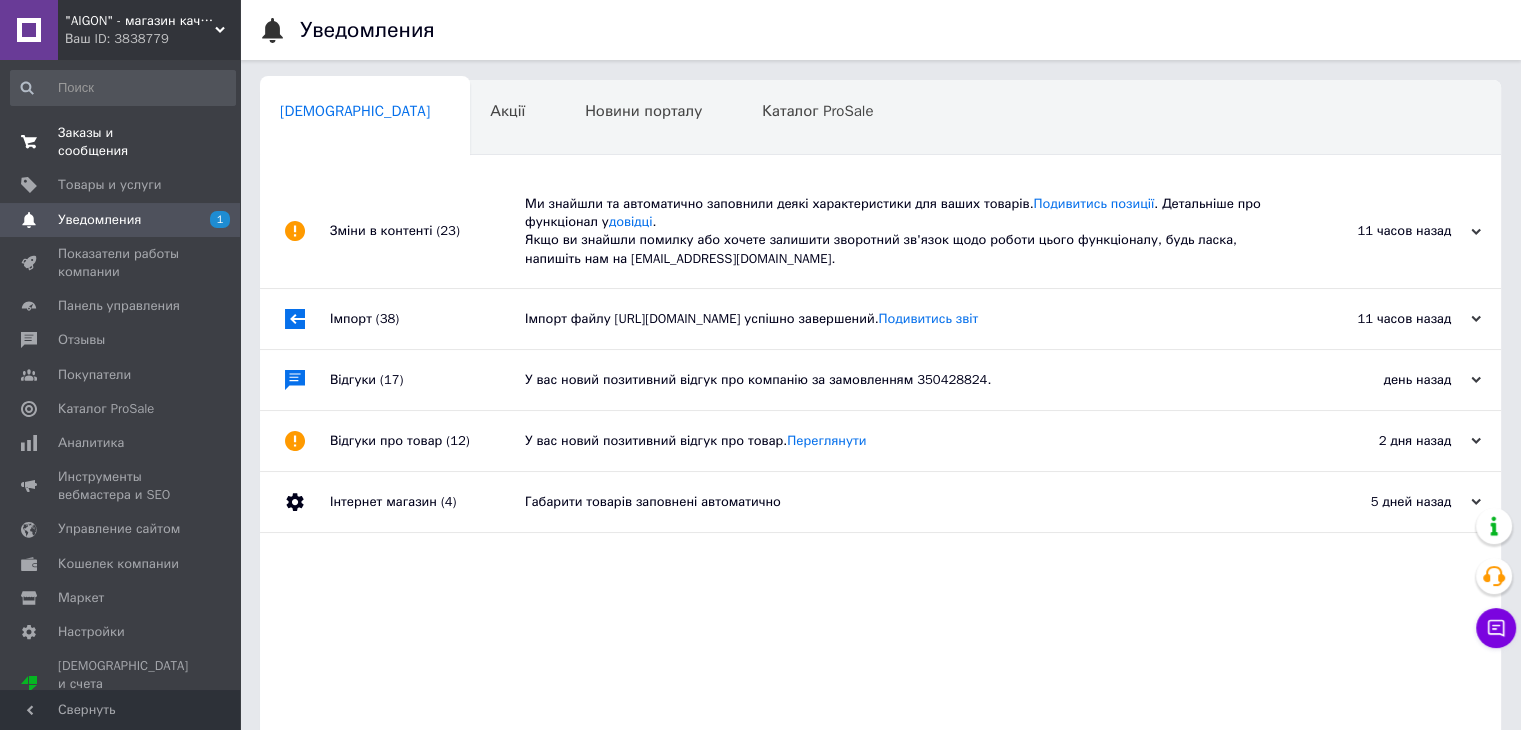 click on "Заказы и сообщения" at bounding box center (121, 142) 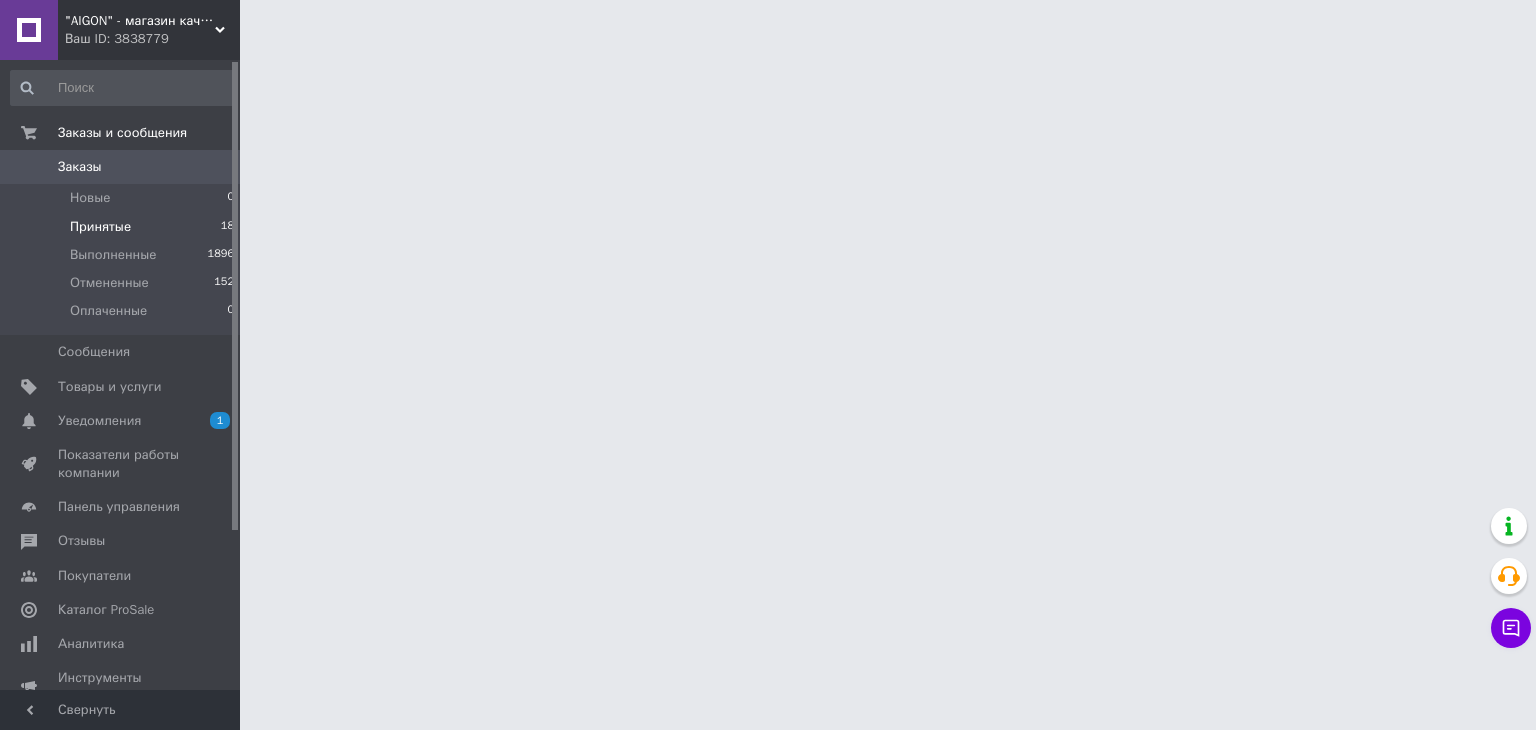 click on "Принятые 18" at bounding box center (123, 227) 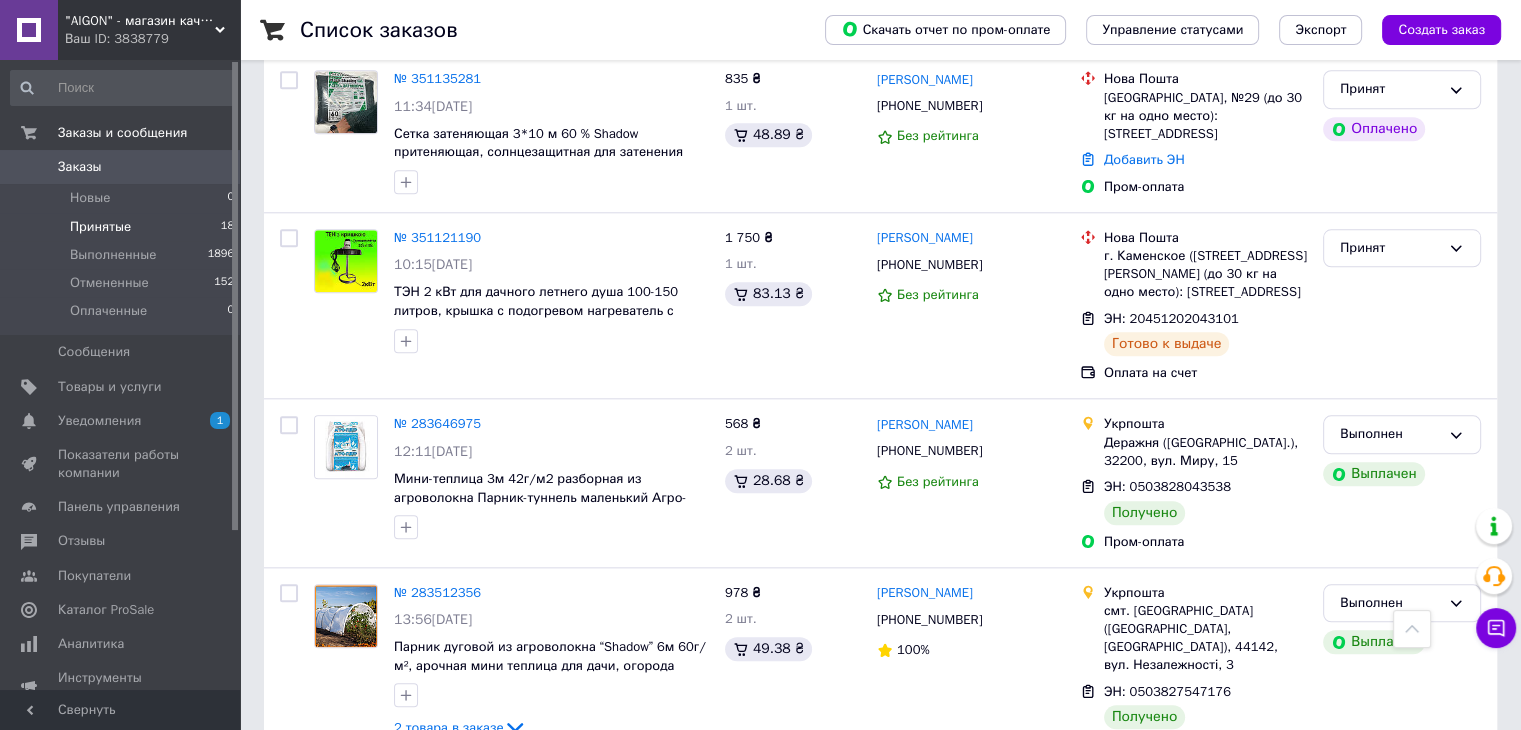 scroll, scrollTop: 2040, scrollLeft: 0, axis: vertical 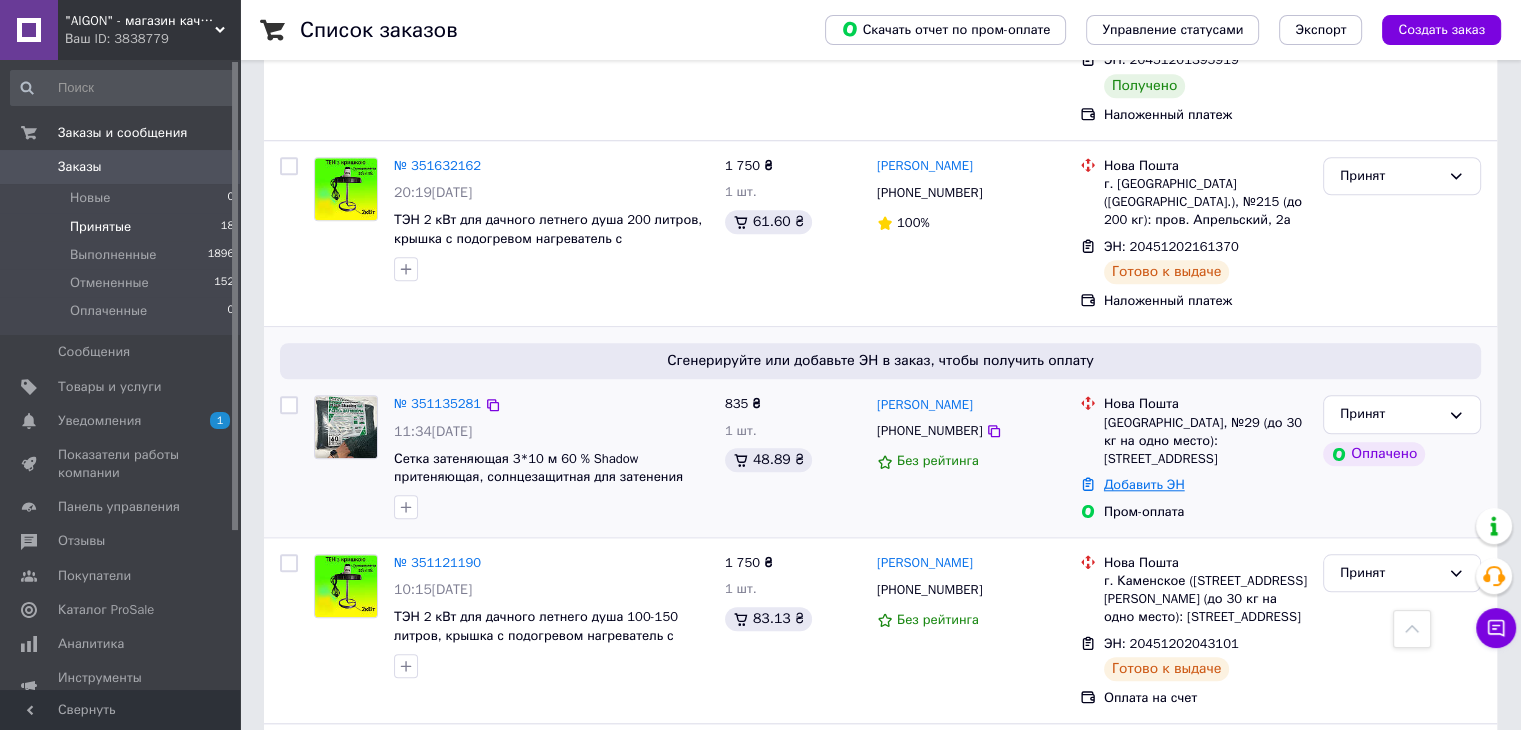 click on "Добавить ЭН" at bounding box center [1144, 484] 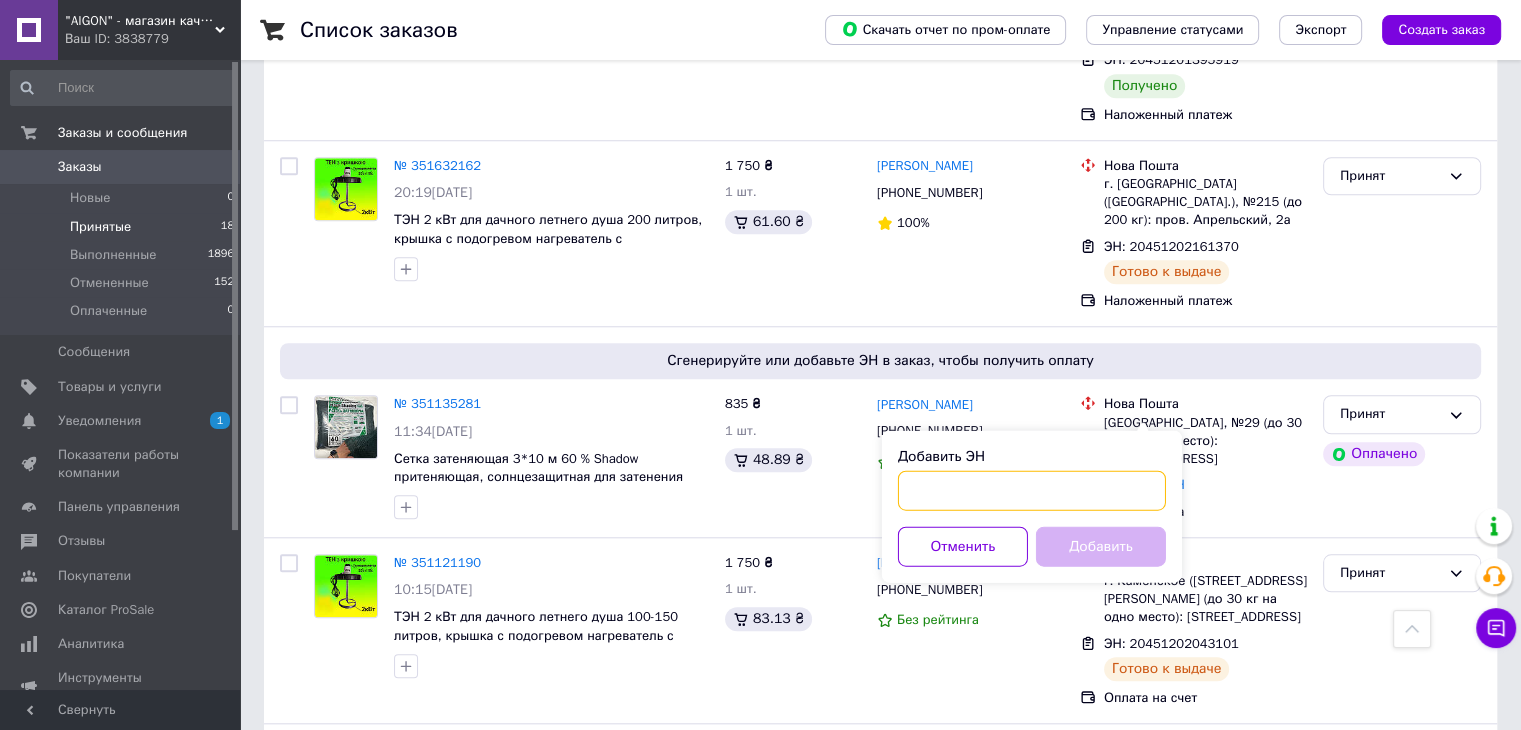 click on "Добавить ЭН" at bounding box center [1032, 490] 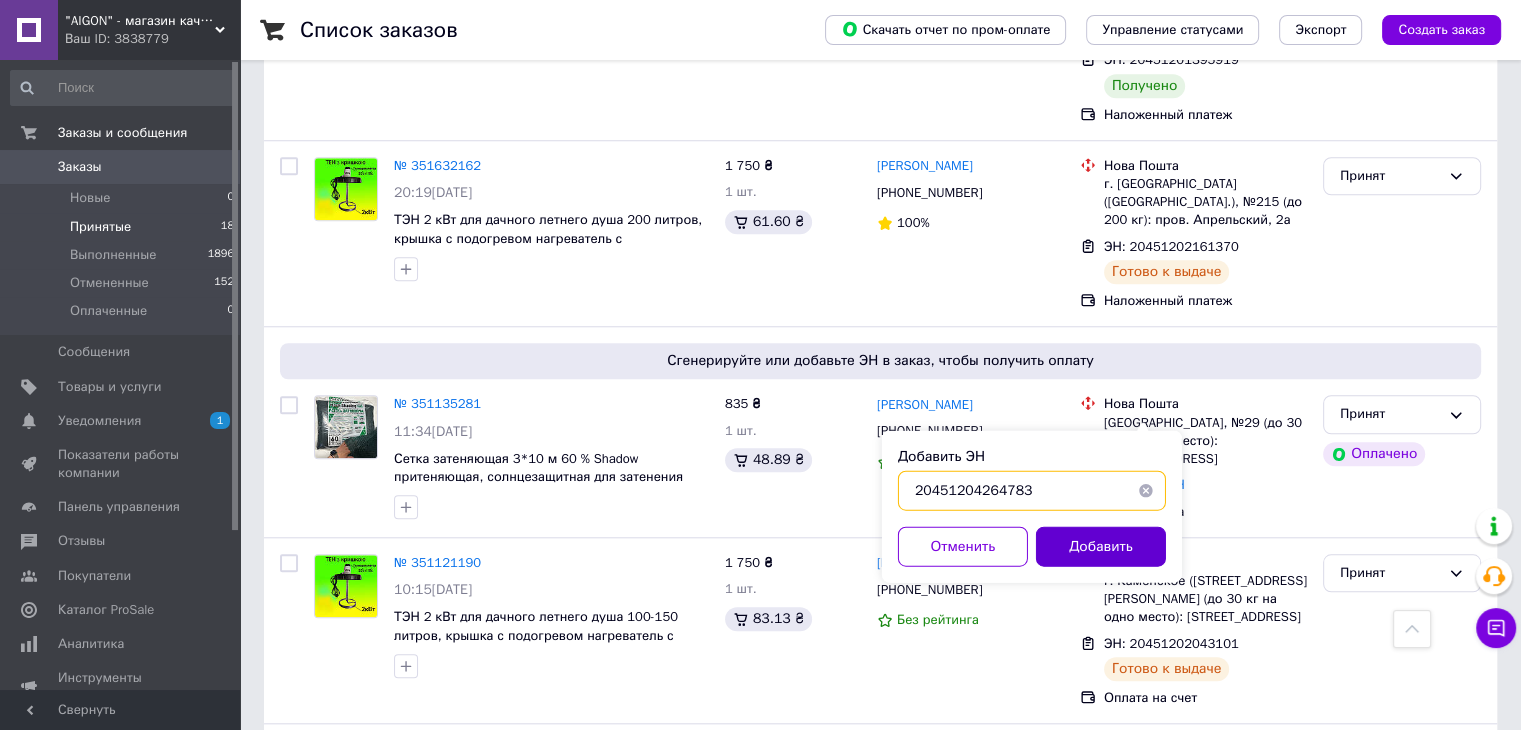type on "20451204264783" 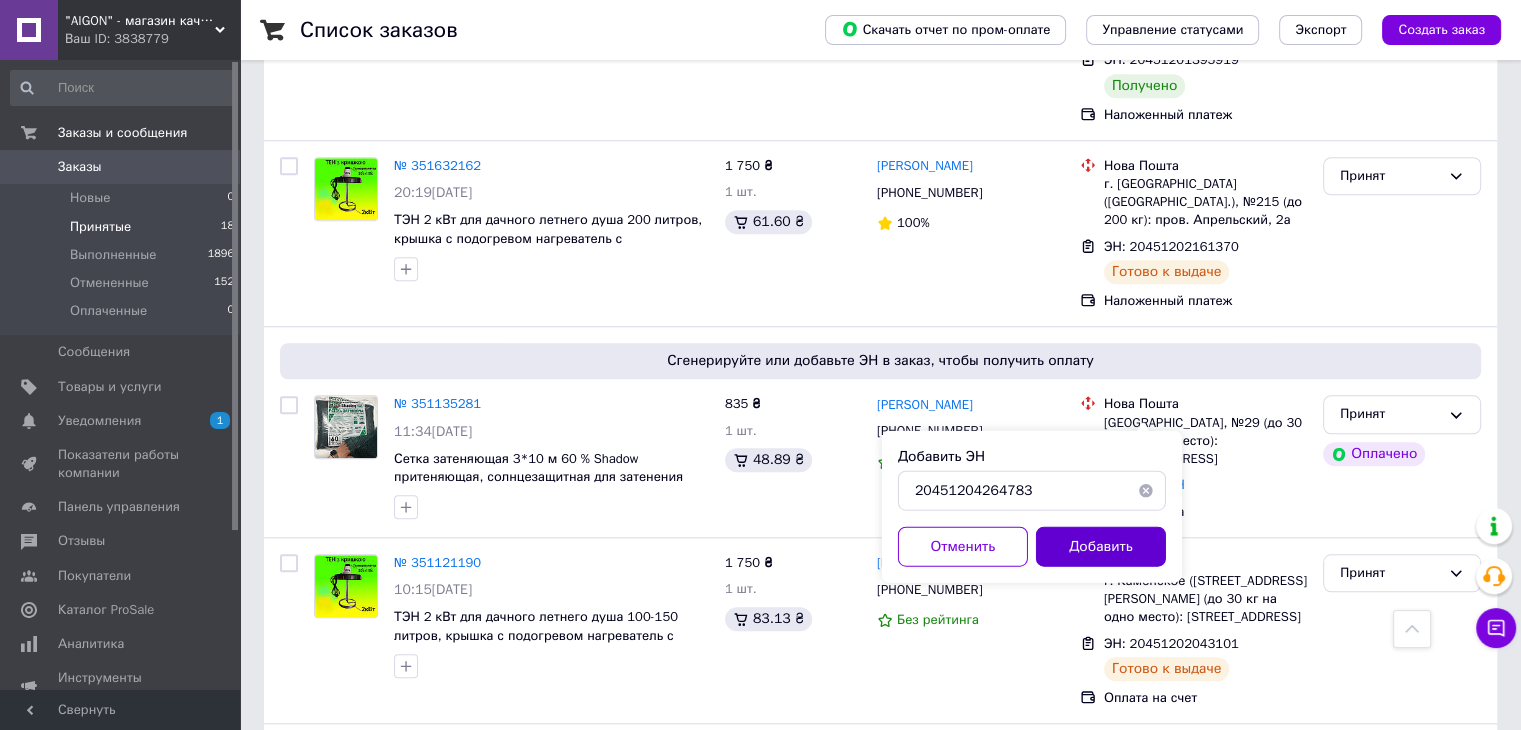 click on "Добавить" at bounding box center [1101, 546] 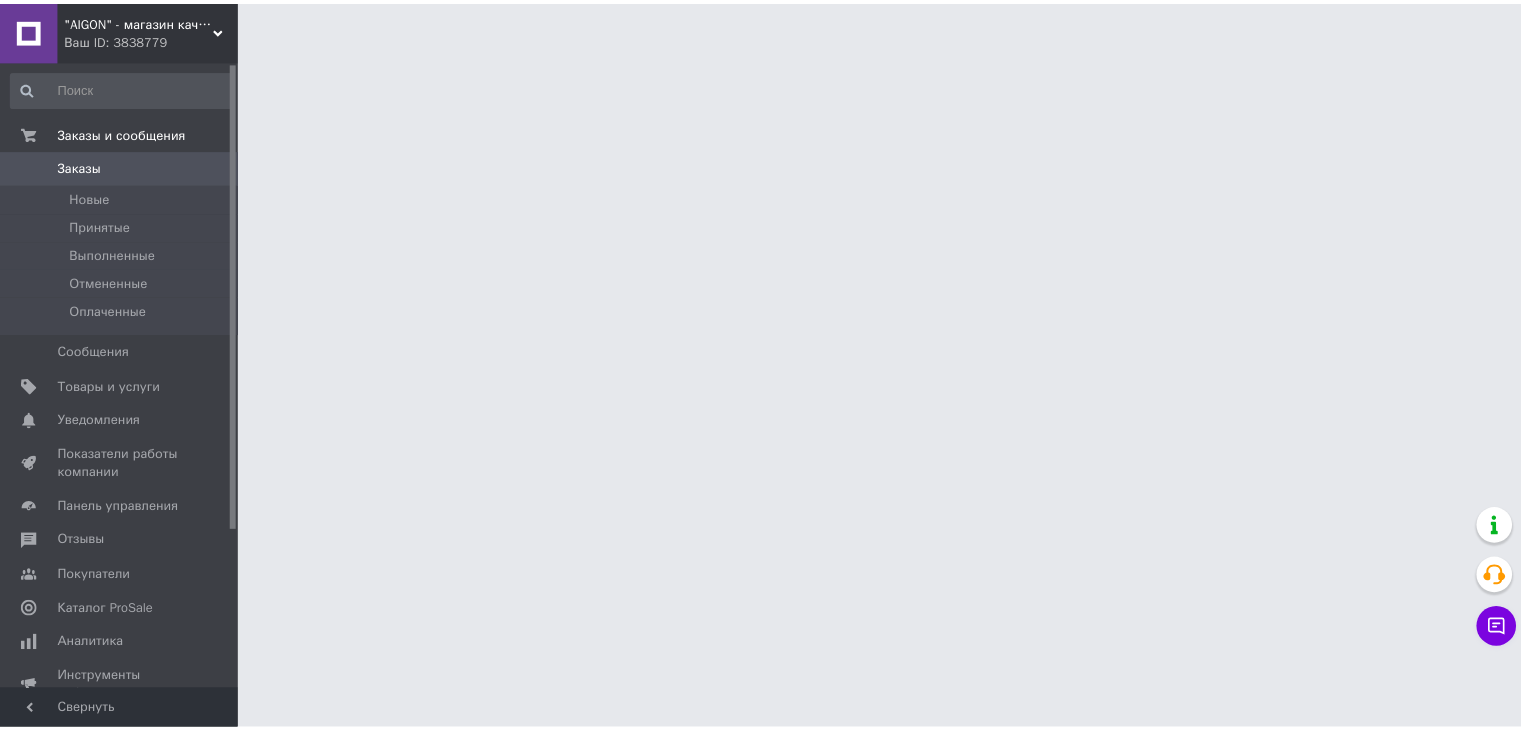 scroll, scrollTop: 0, scrollLeft: 0, axis: both 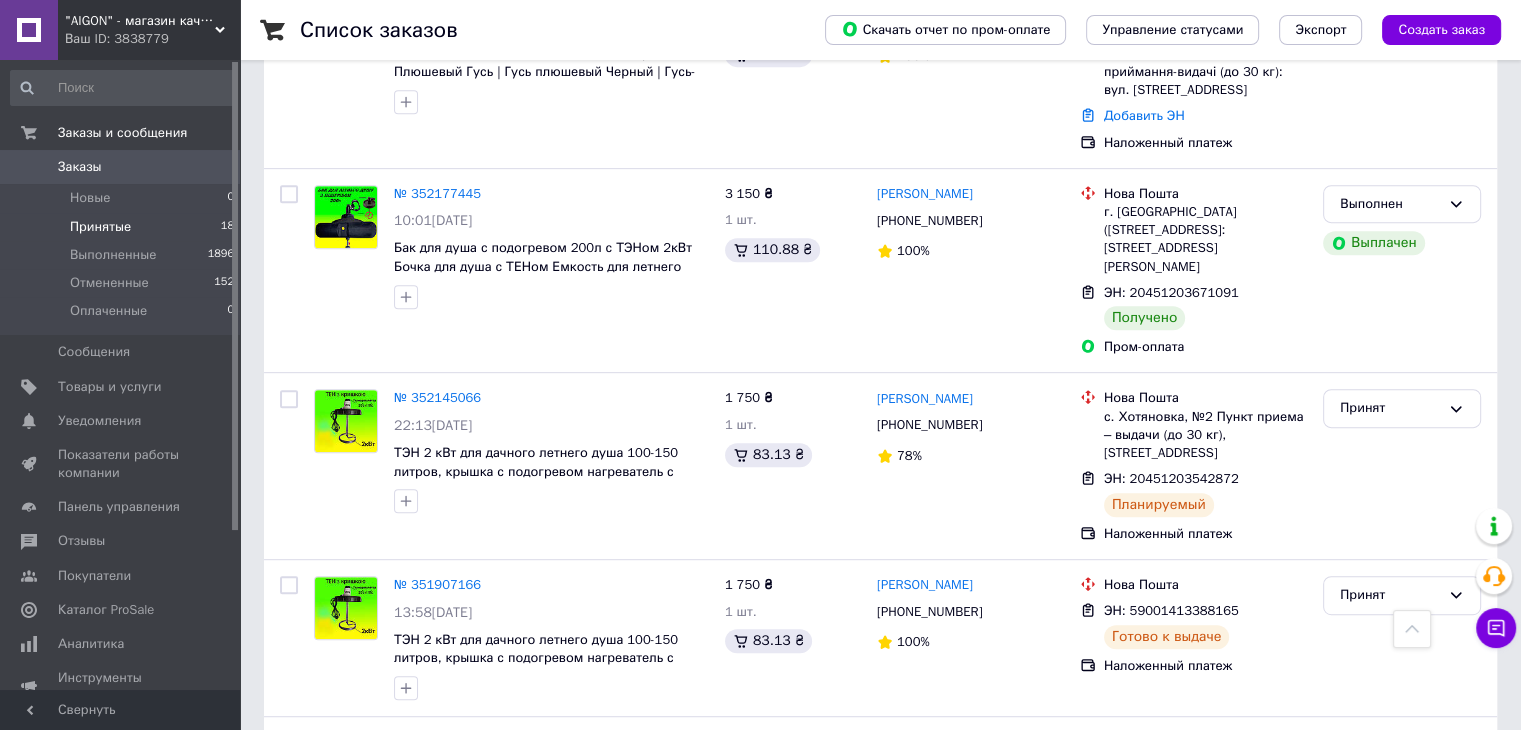 click on "Принятые" at bounding box center [100, 227] 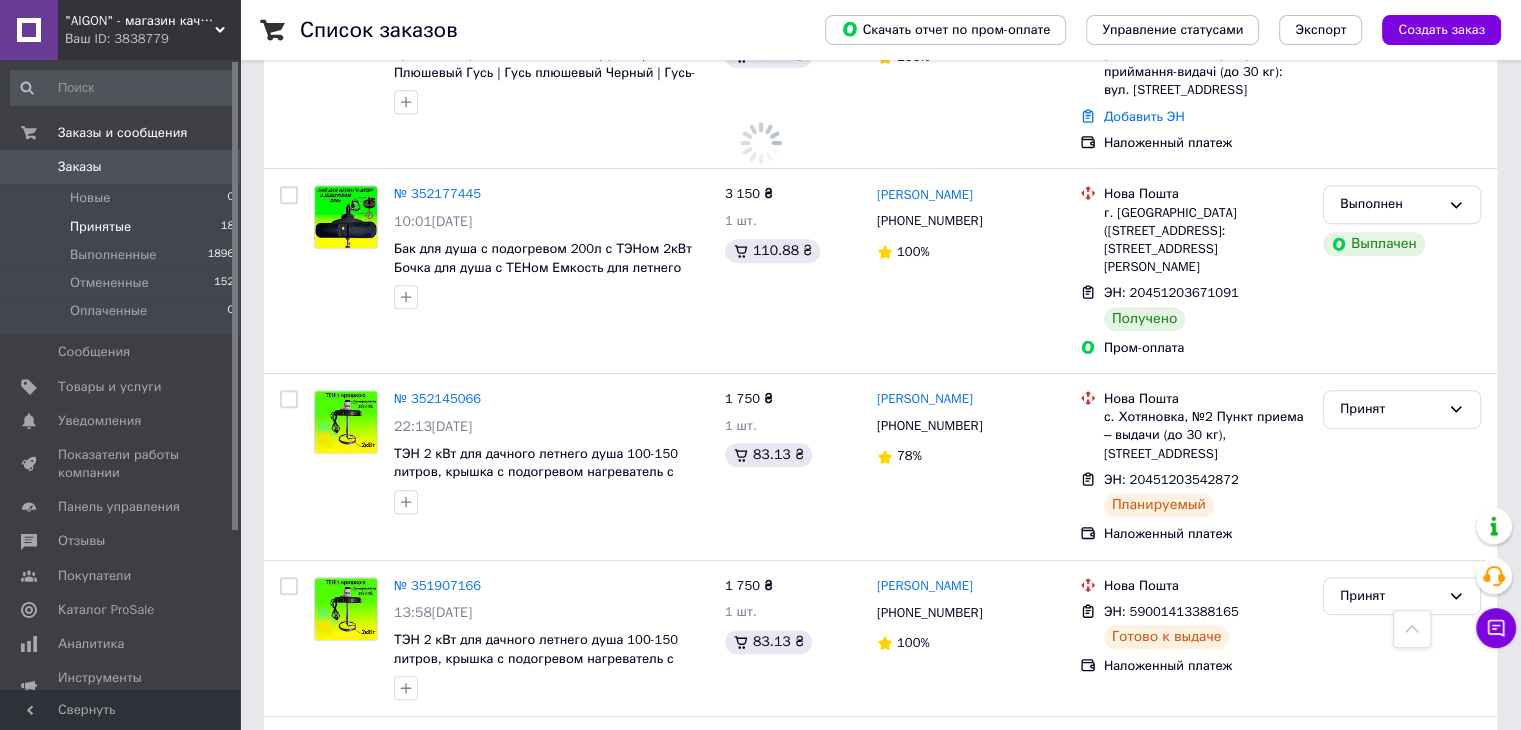 scroll, scrollTop: 0, scrollLeft: 0, axis: both 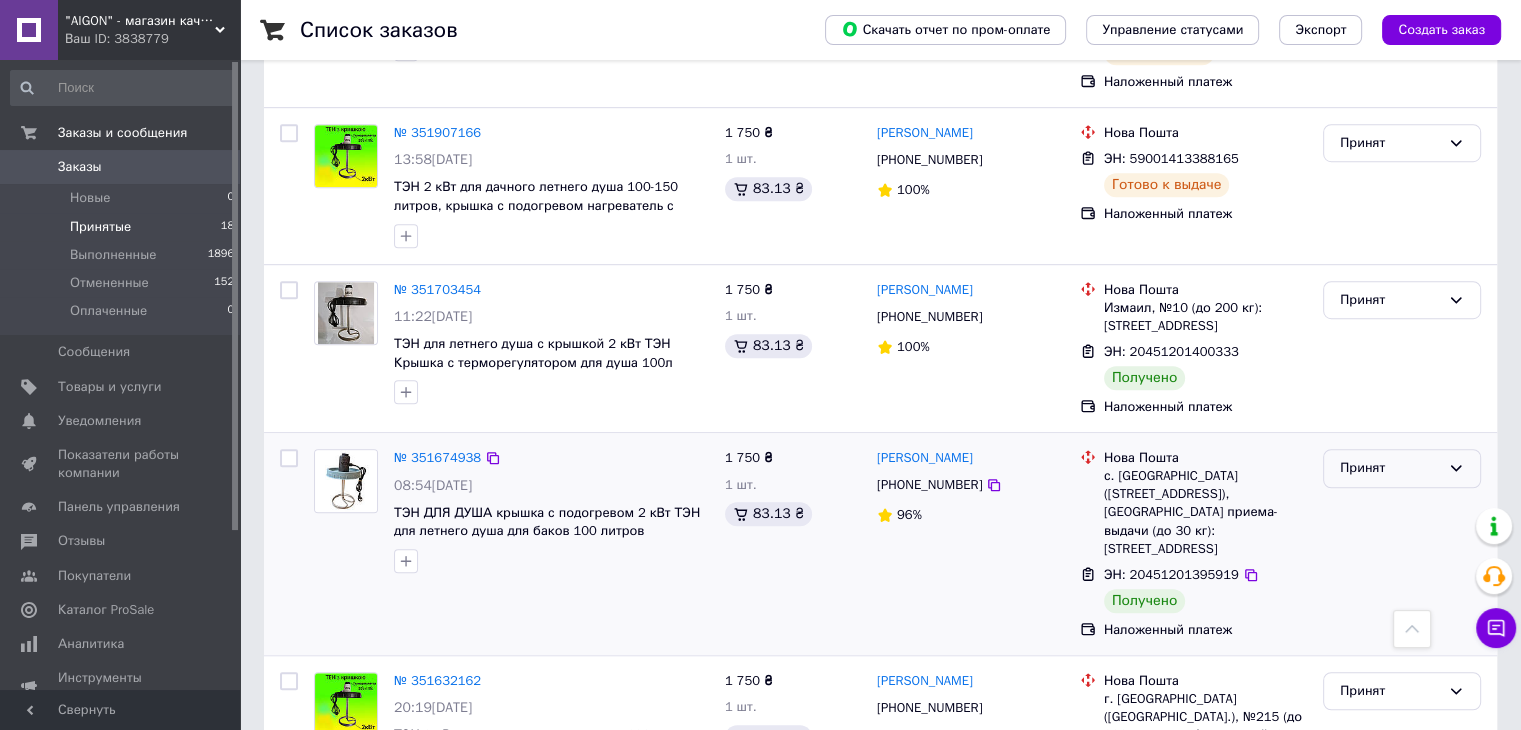 click on "Принят" at bounding box center (1390, 468) 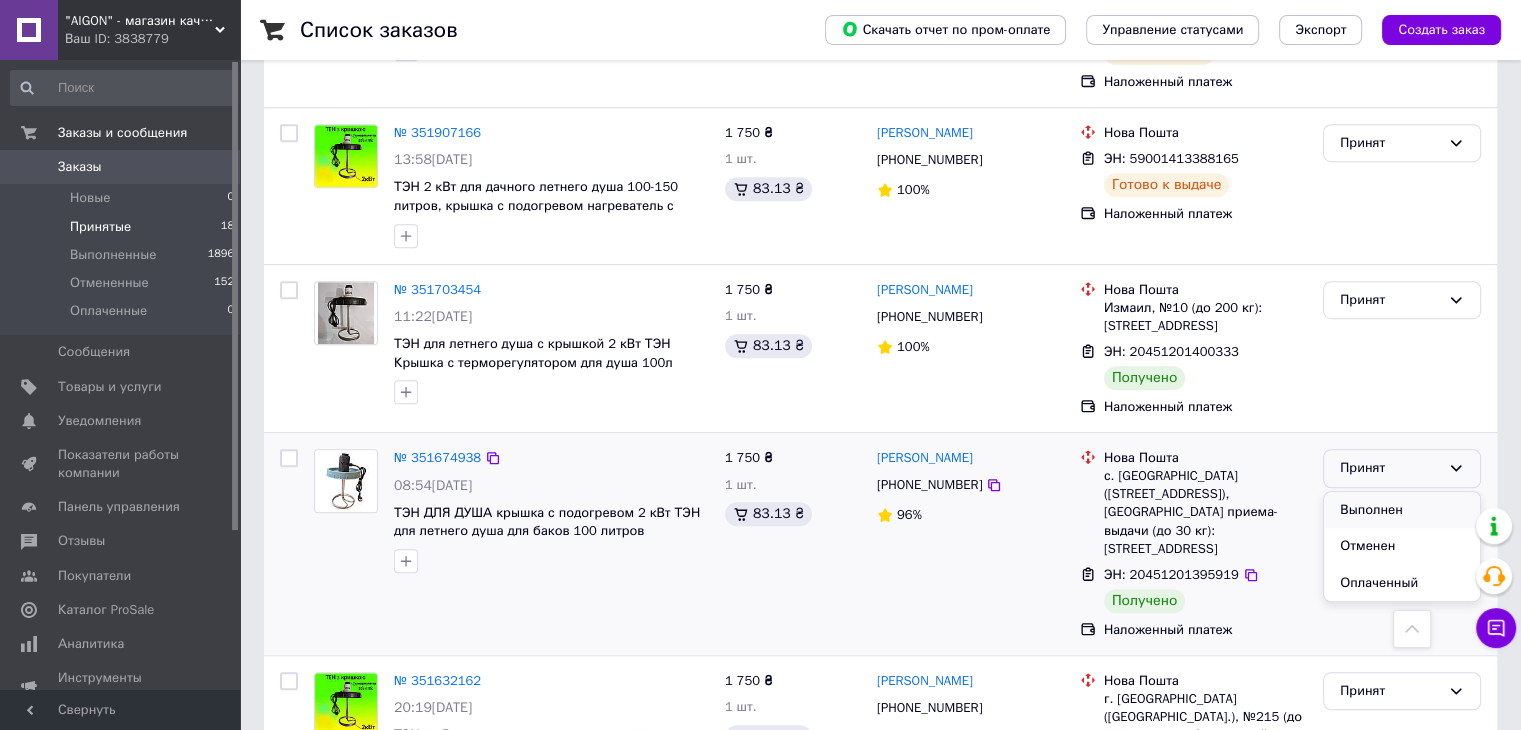 click on "Выполнен" at bounding box center [1402, 510] 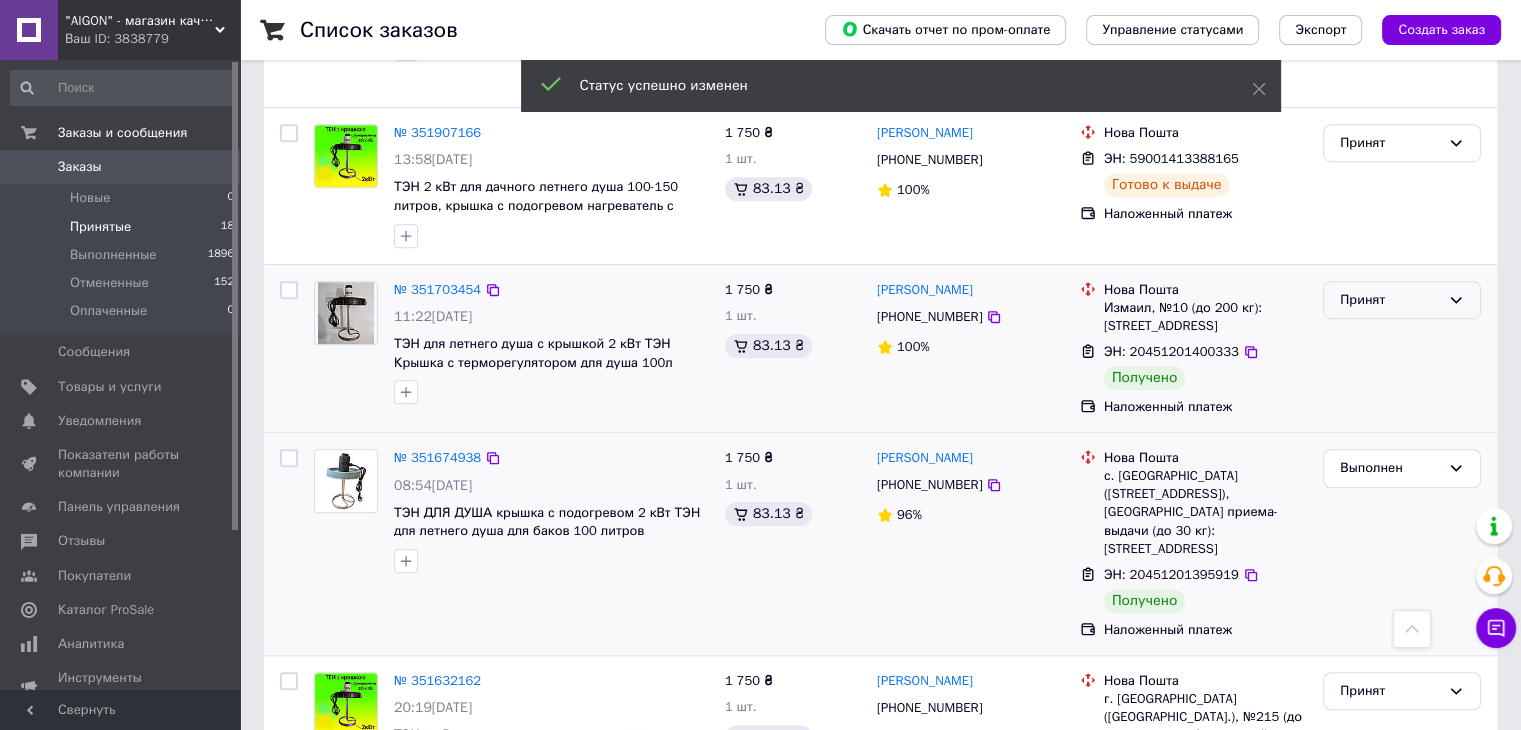 click on "Принят" at bounding box center [1390, 300] 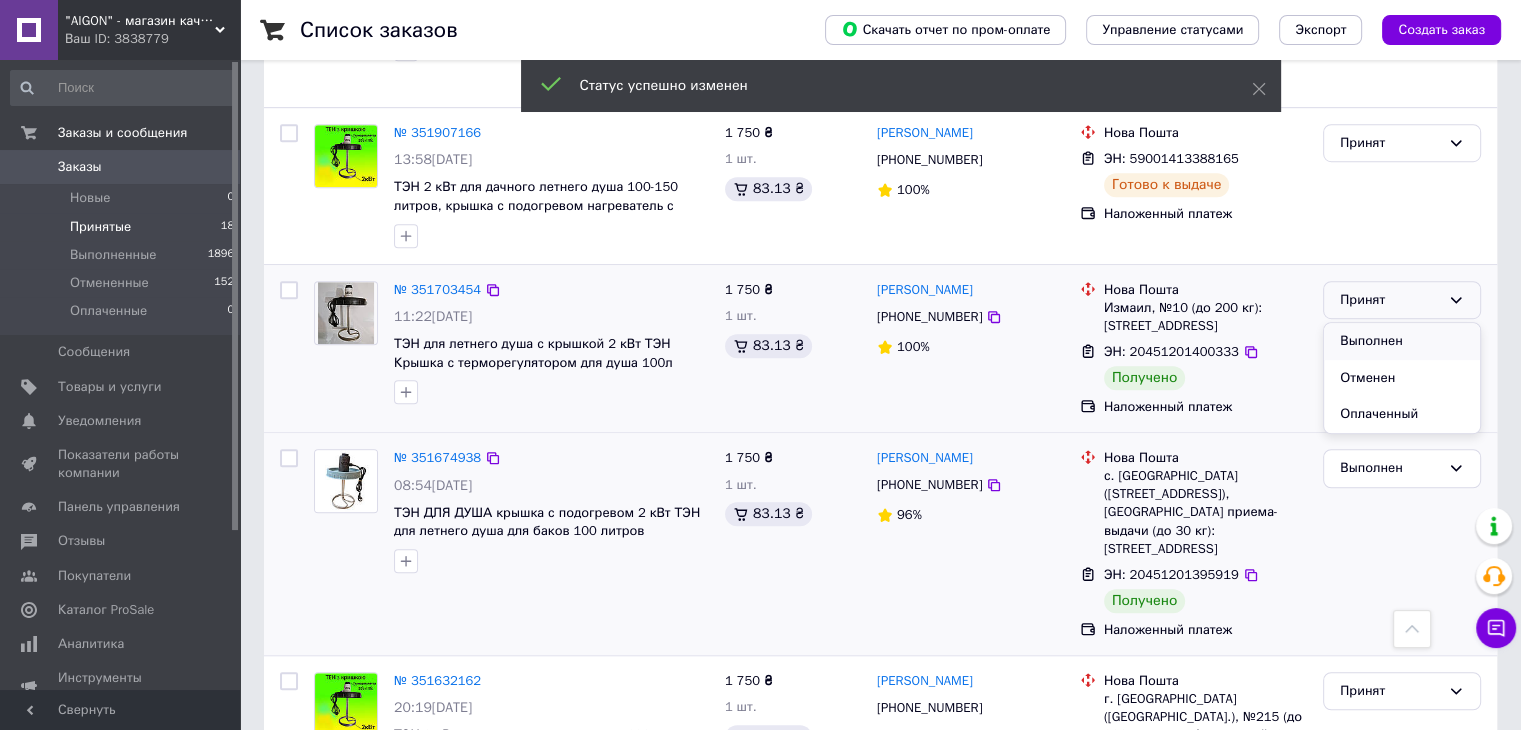 click on "Выполнен" at bounding box center [1402, 341] 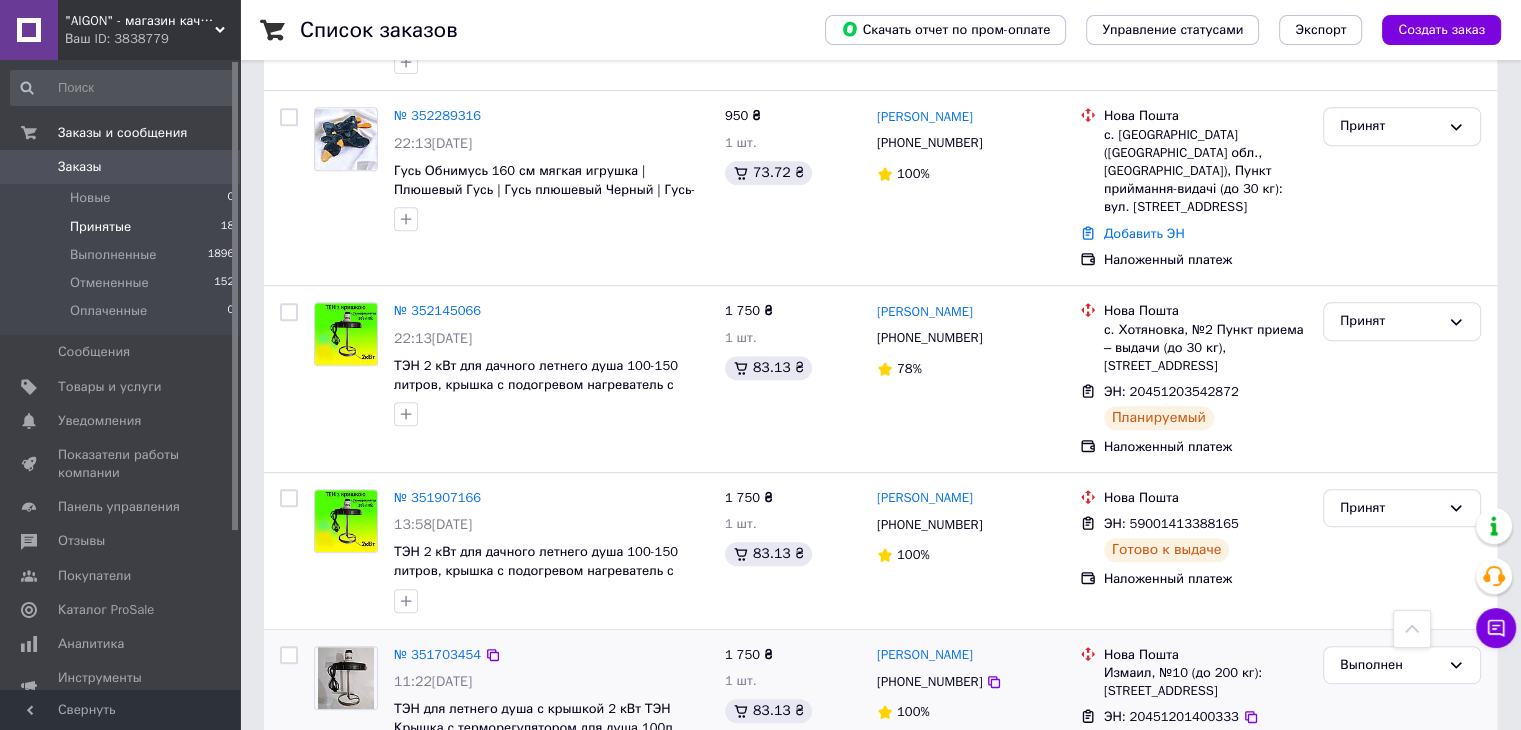 scroll, scrollTop: 851, scrollLeft: 0, axis: vertical 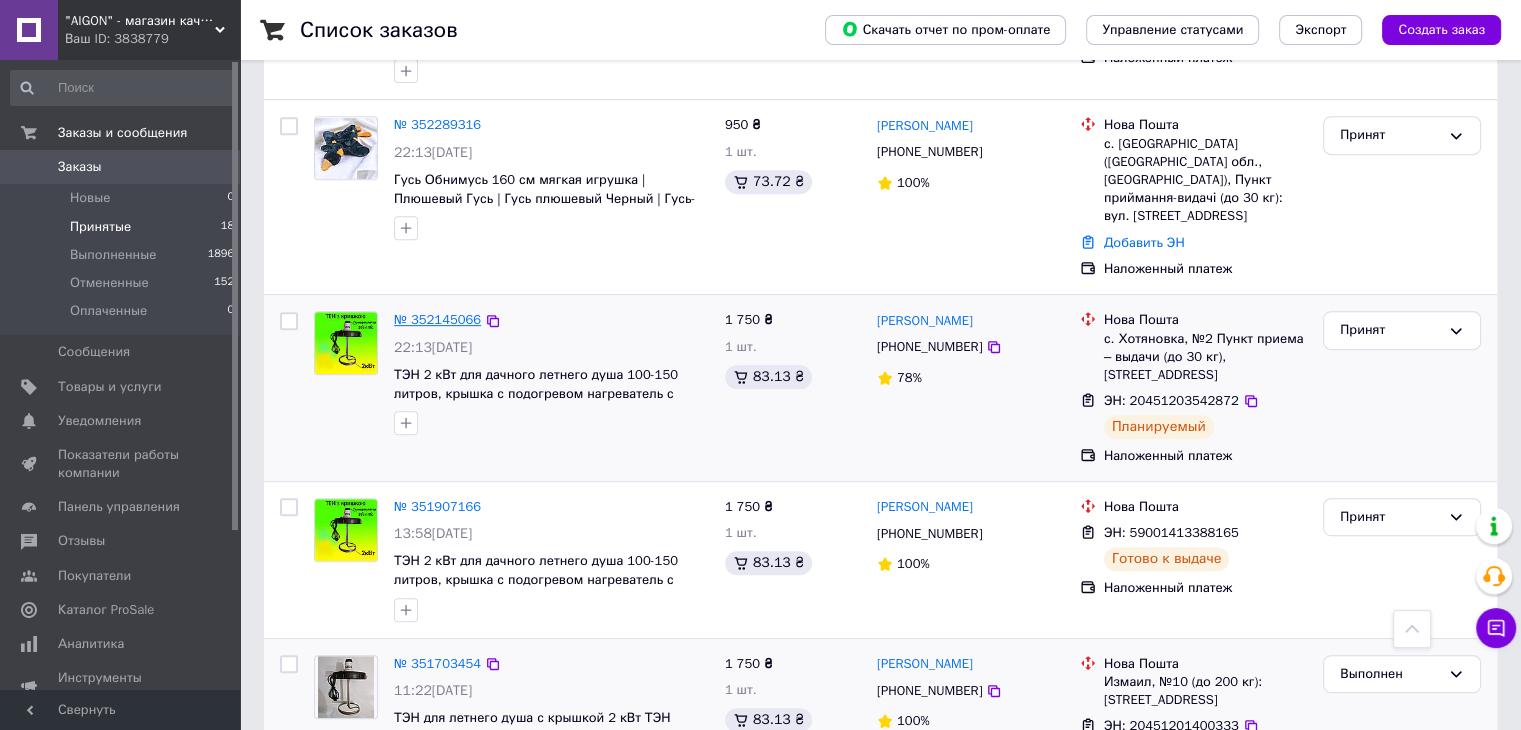 click on "№ 352145066" at bounding box center (437, 319) 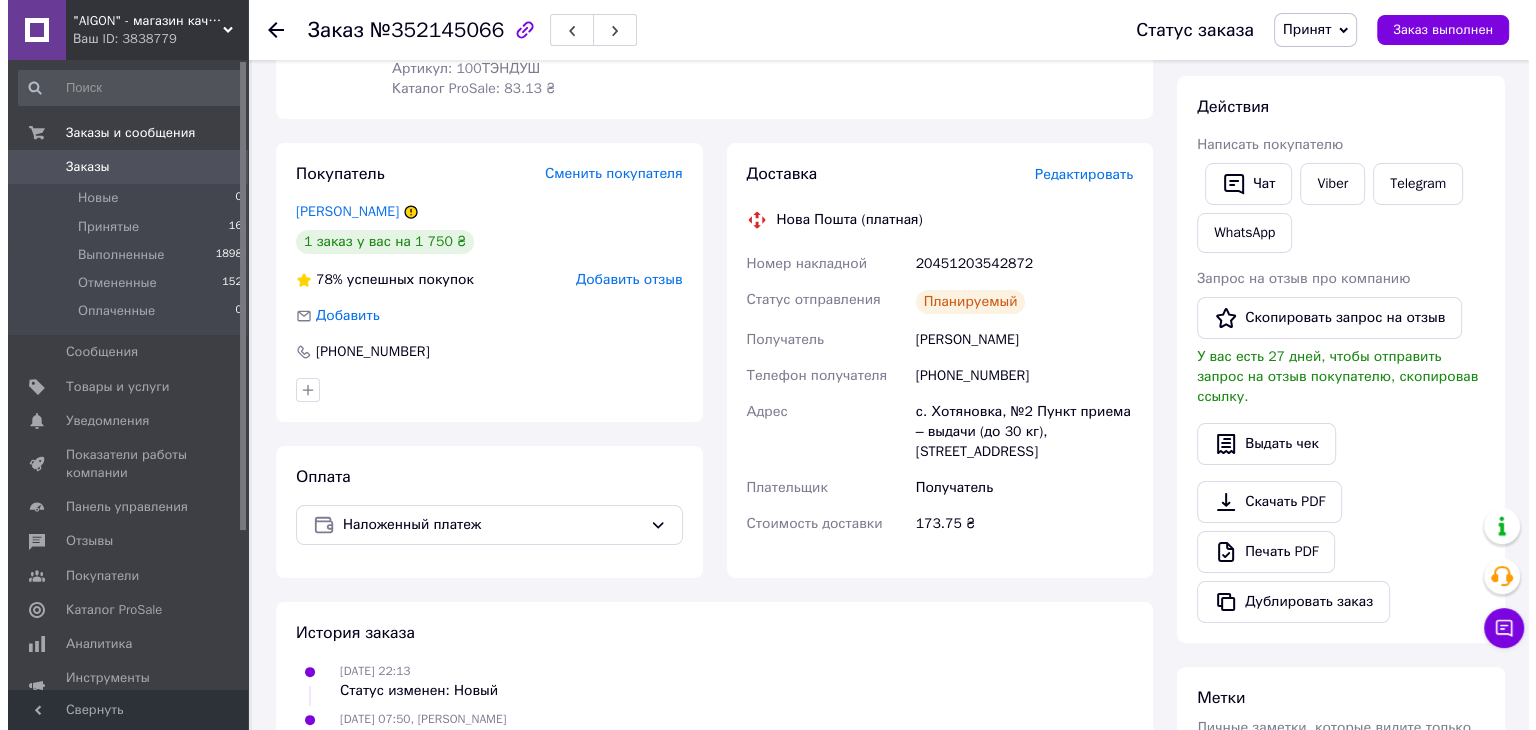 scroll, scrollTop: 313, scrollLeft: 0, axis: vertical 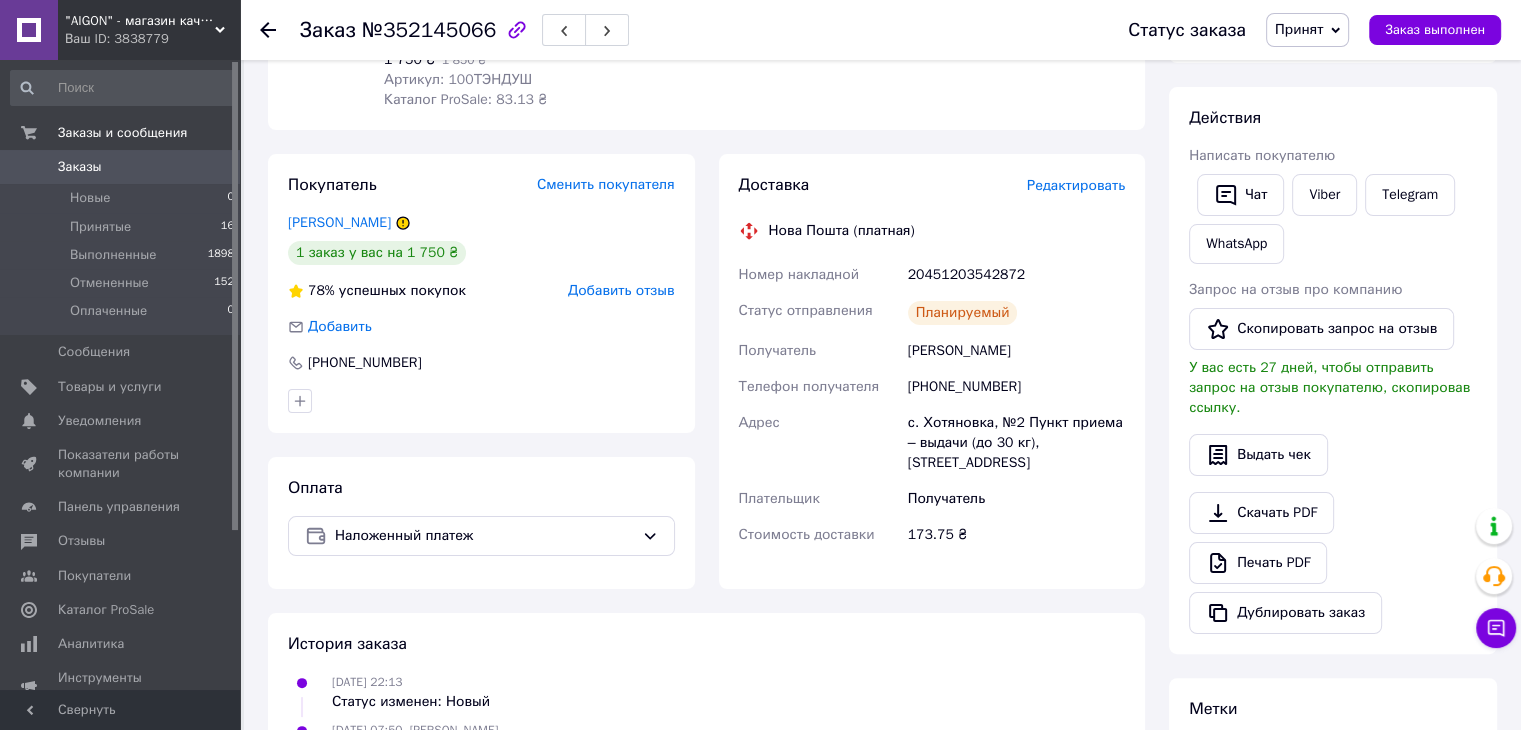 click on "Редактировать" at bounding box center (1076, 185) 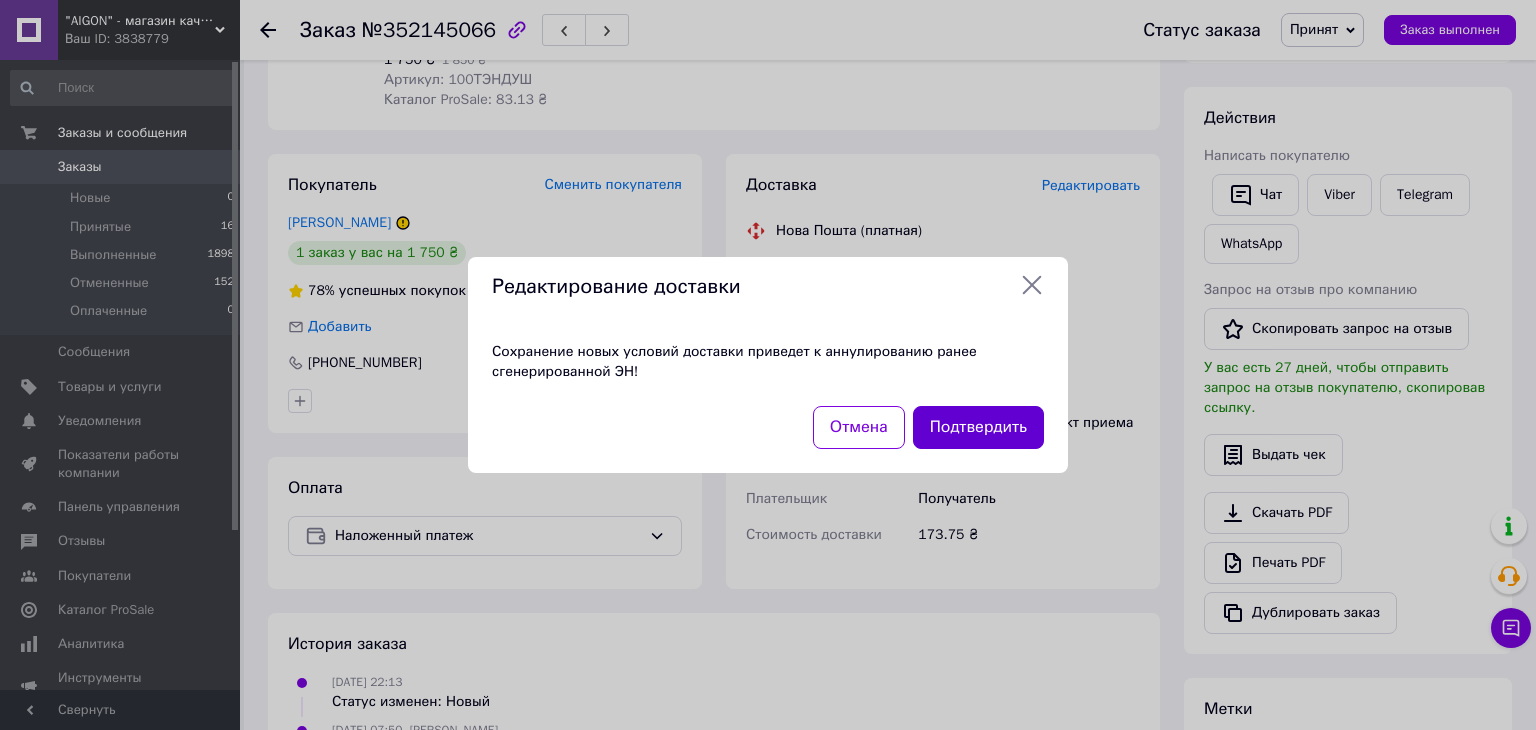 click on "Подтвердить" at bounding box center (978, 427) 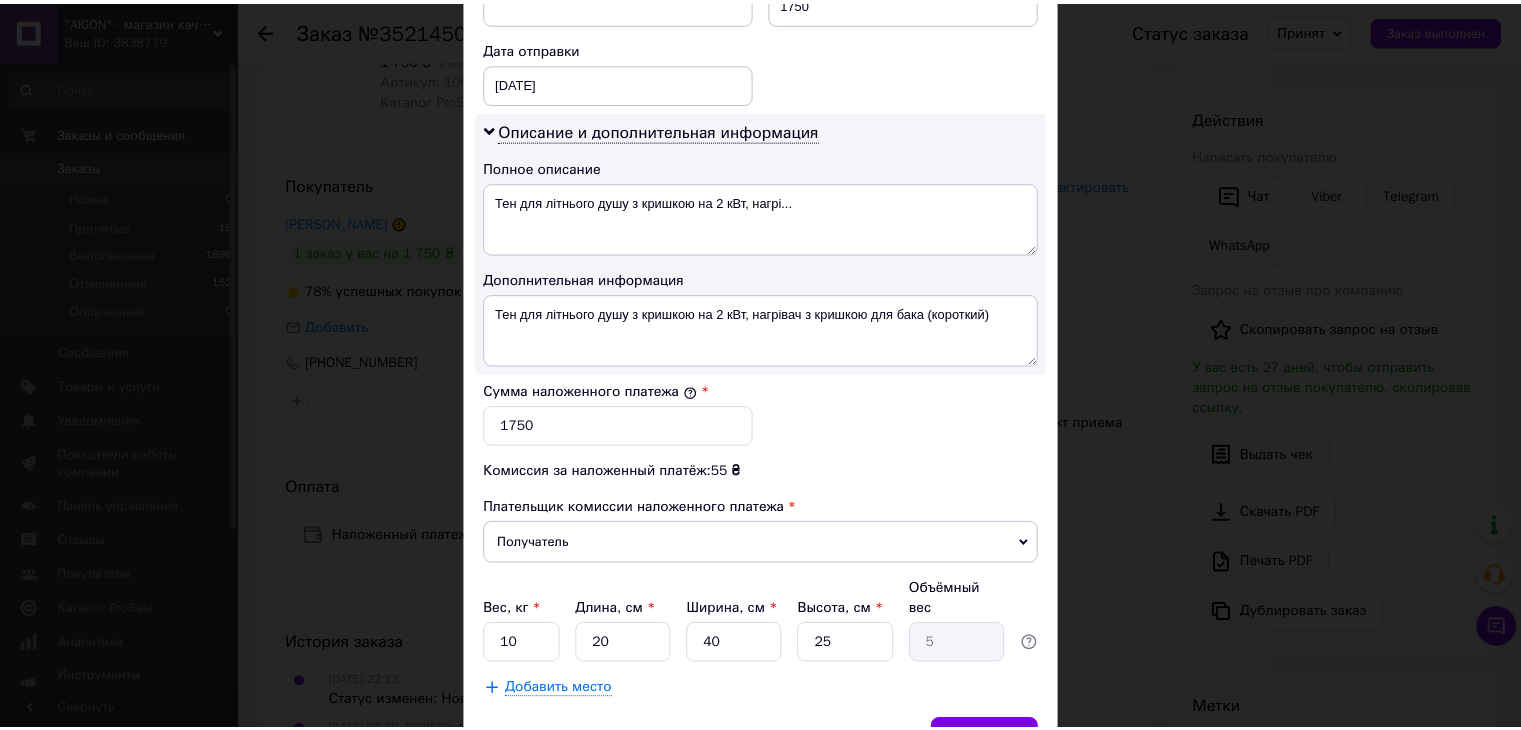 scroll, scrollTop: 1013, scrollLeft: 0, axis: vertical 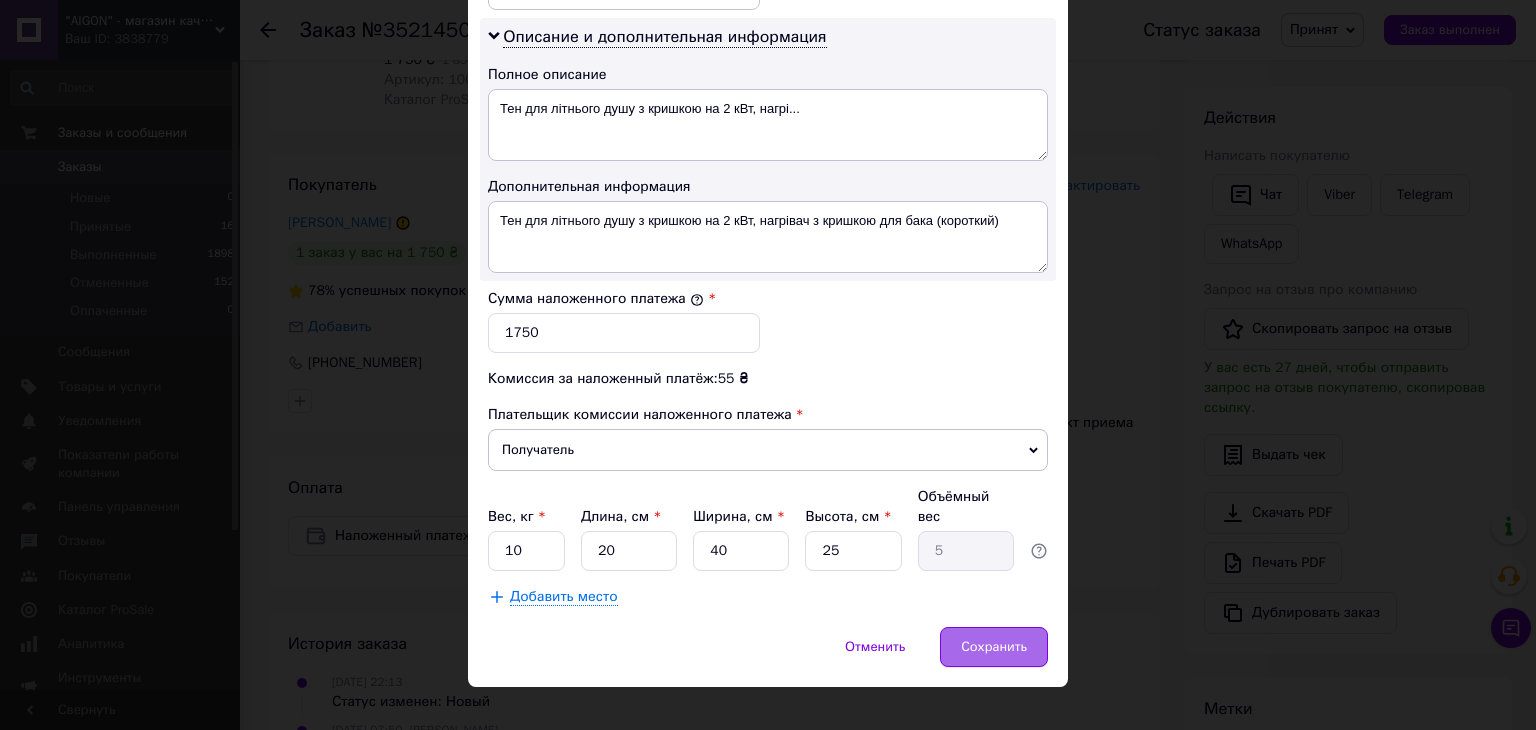 click on "Сохранить" at bounding box center (994, 647) 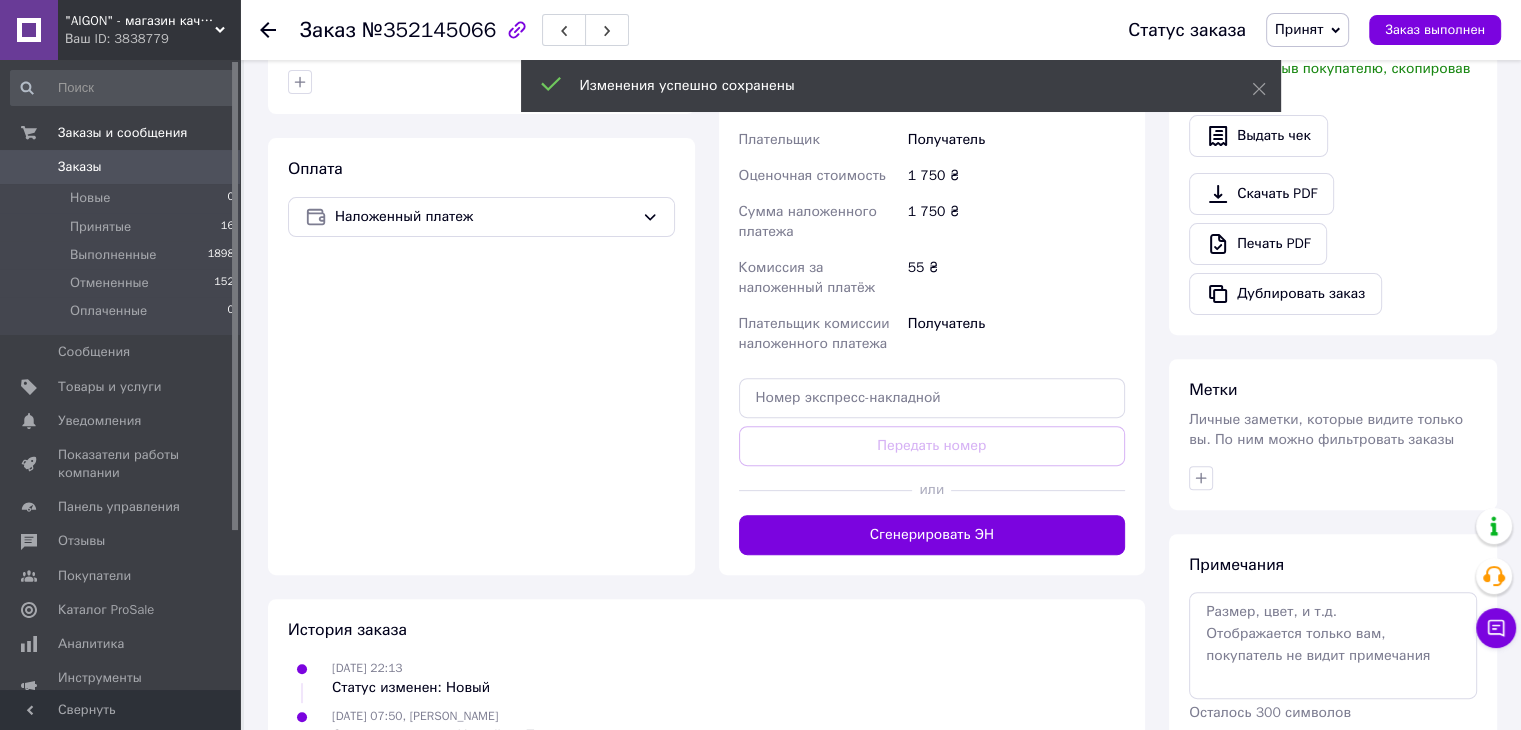 scroll, scrollTop: 628, scrollLeft: 0, axis: vertical 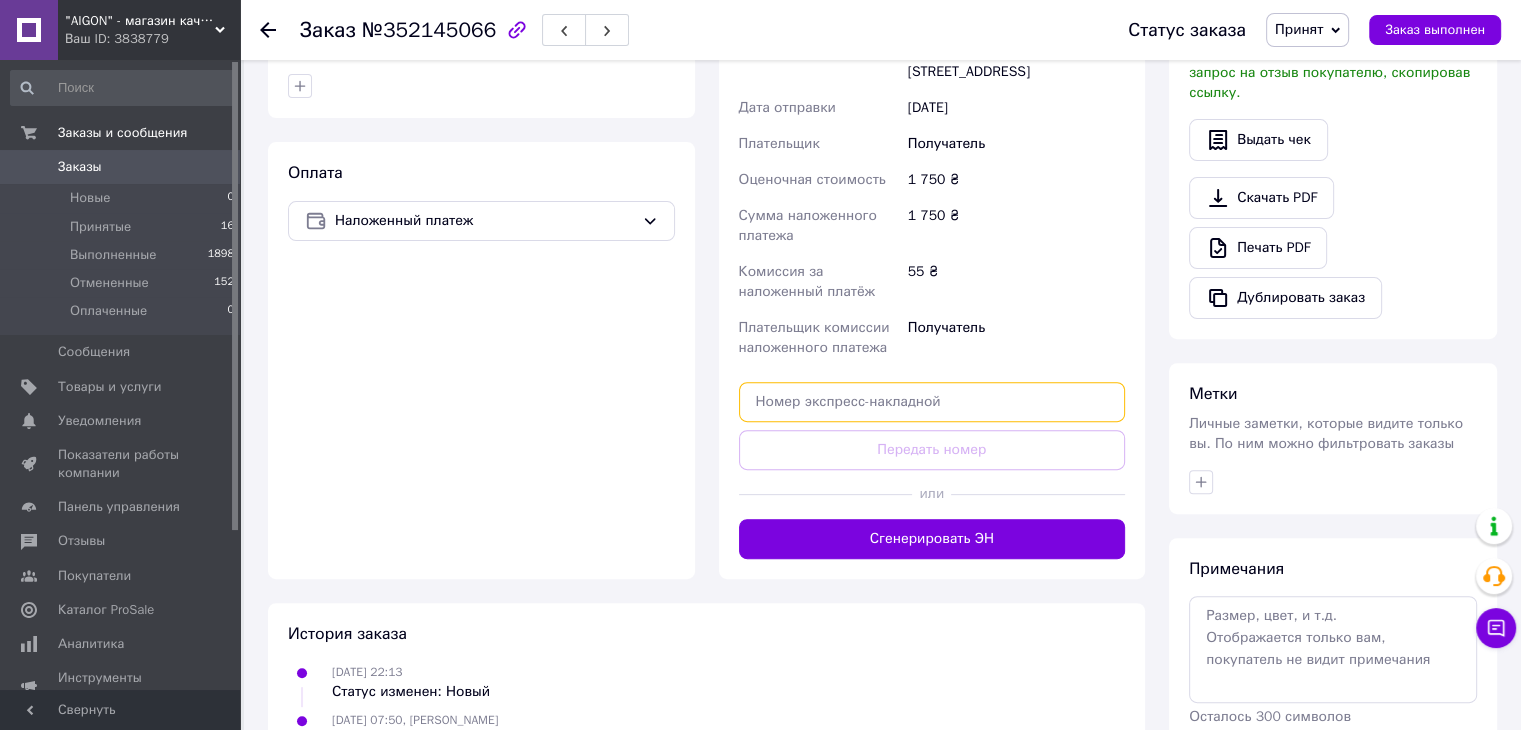 click at bounding box center [932, 402] 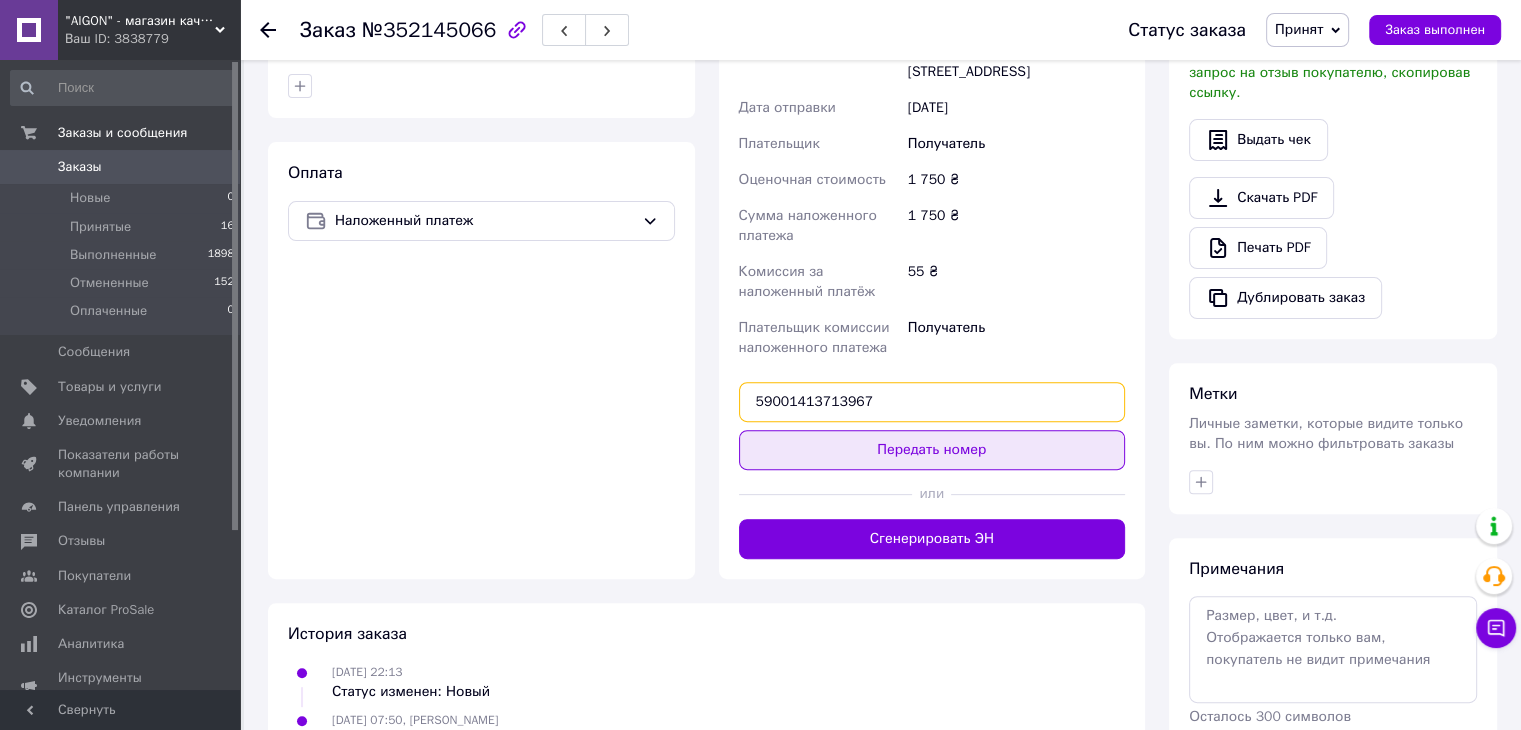 type on "59001413713967" 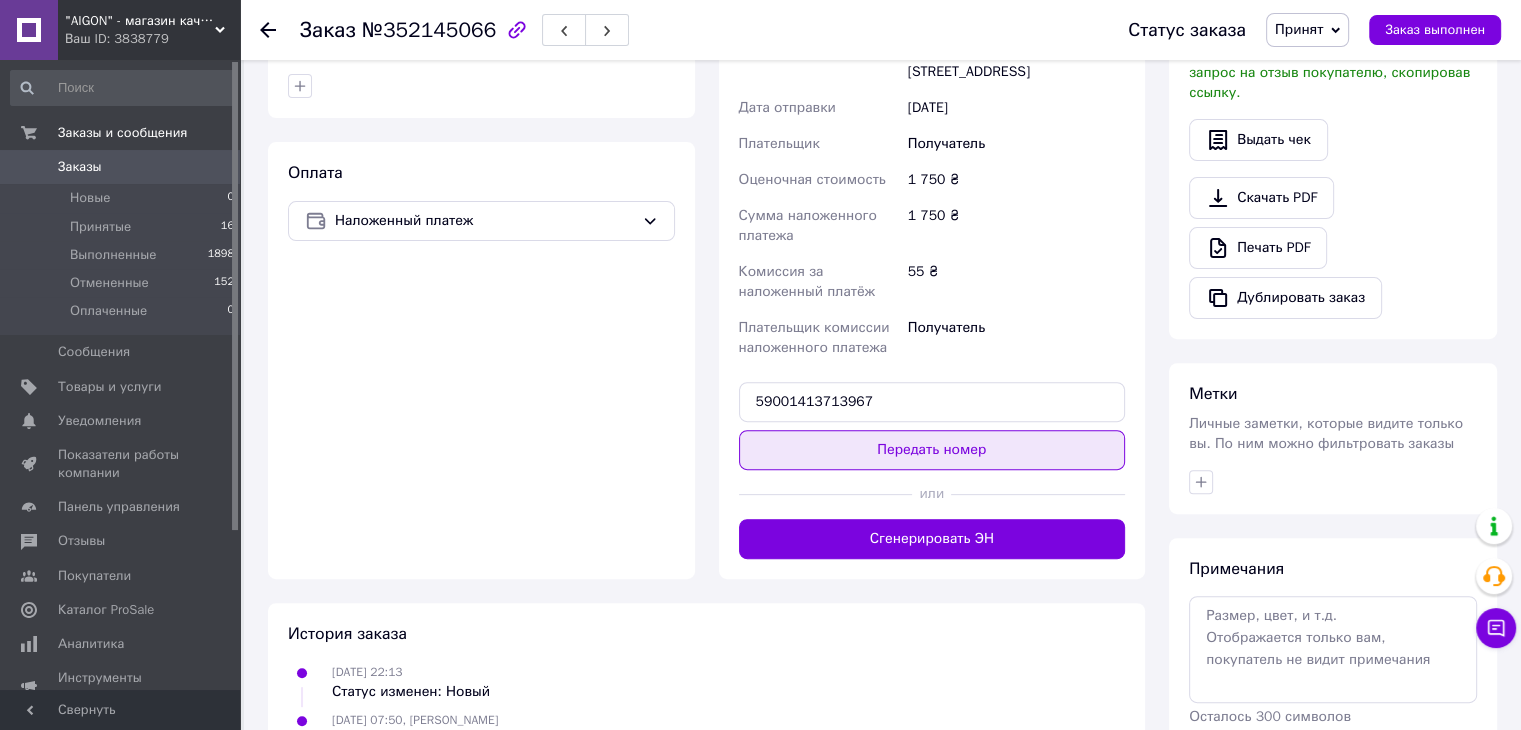 click on "Передать номер" at bounding box center [932, 450] 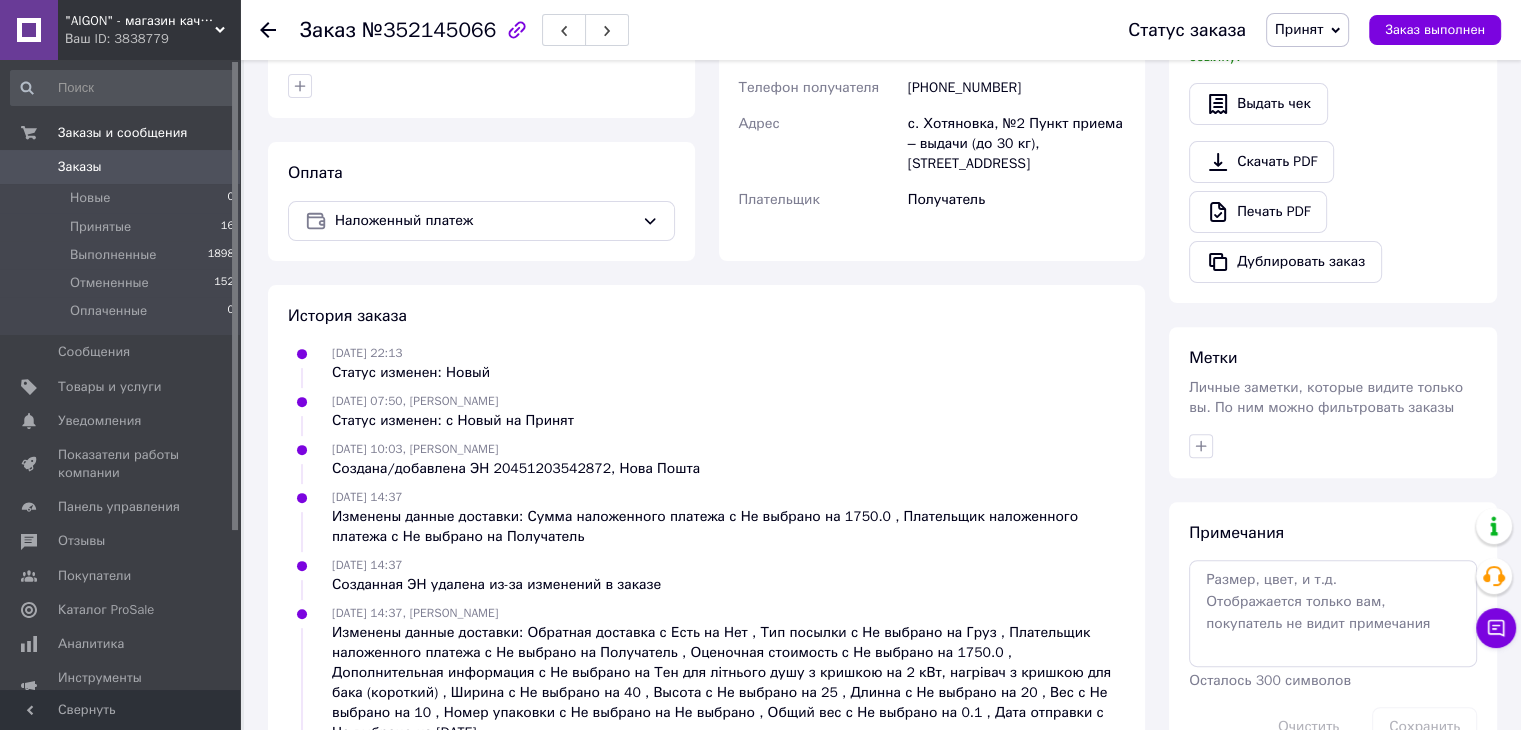 click at bounding box center (268, 30) 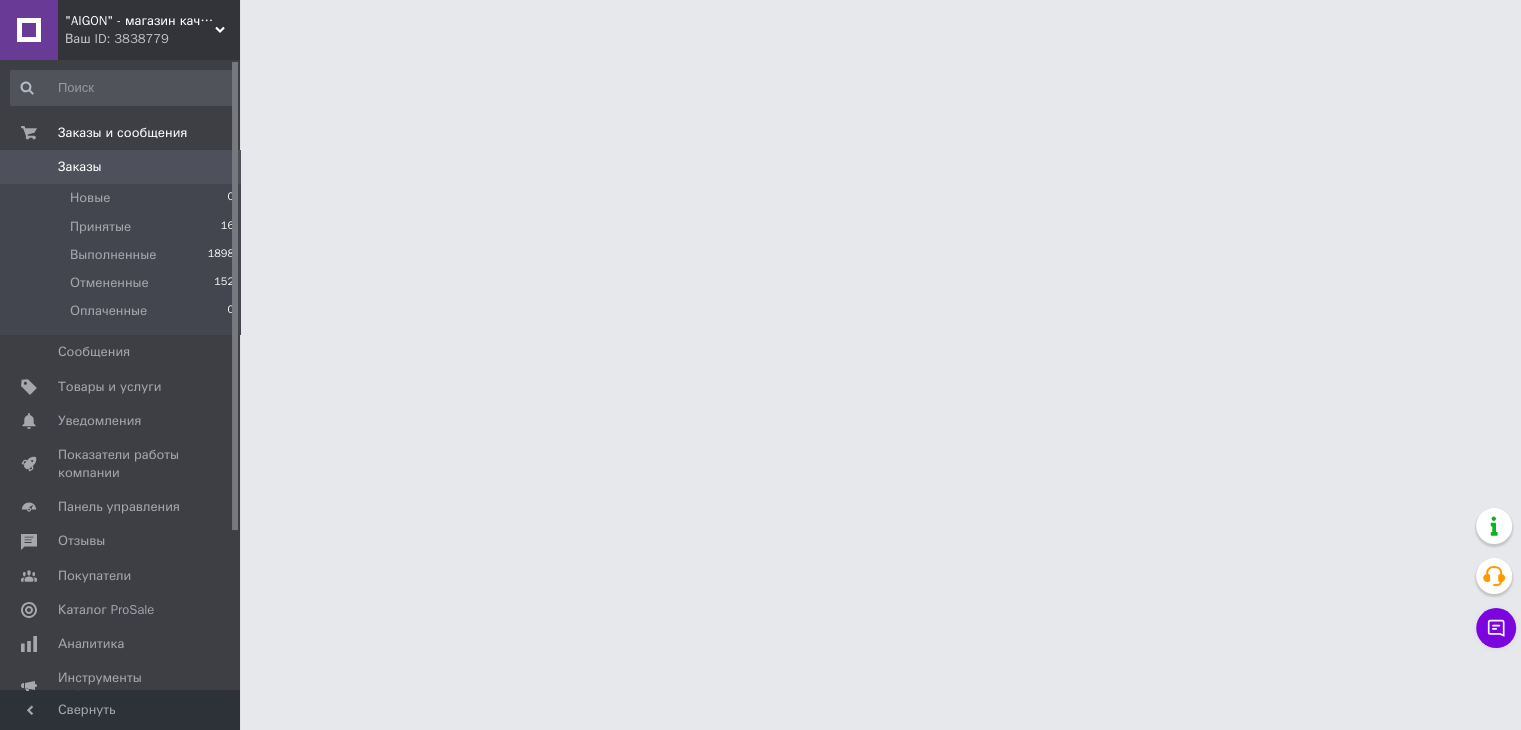 scroll, scrollTop: 0, scrollLeft: 0, axis: both 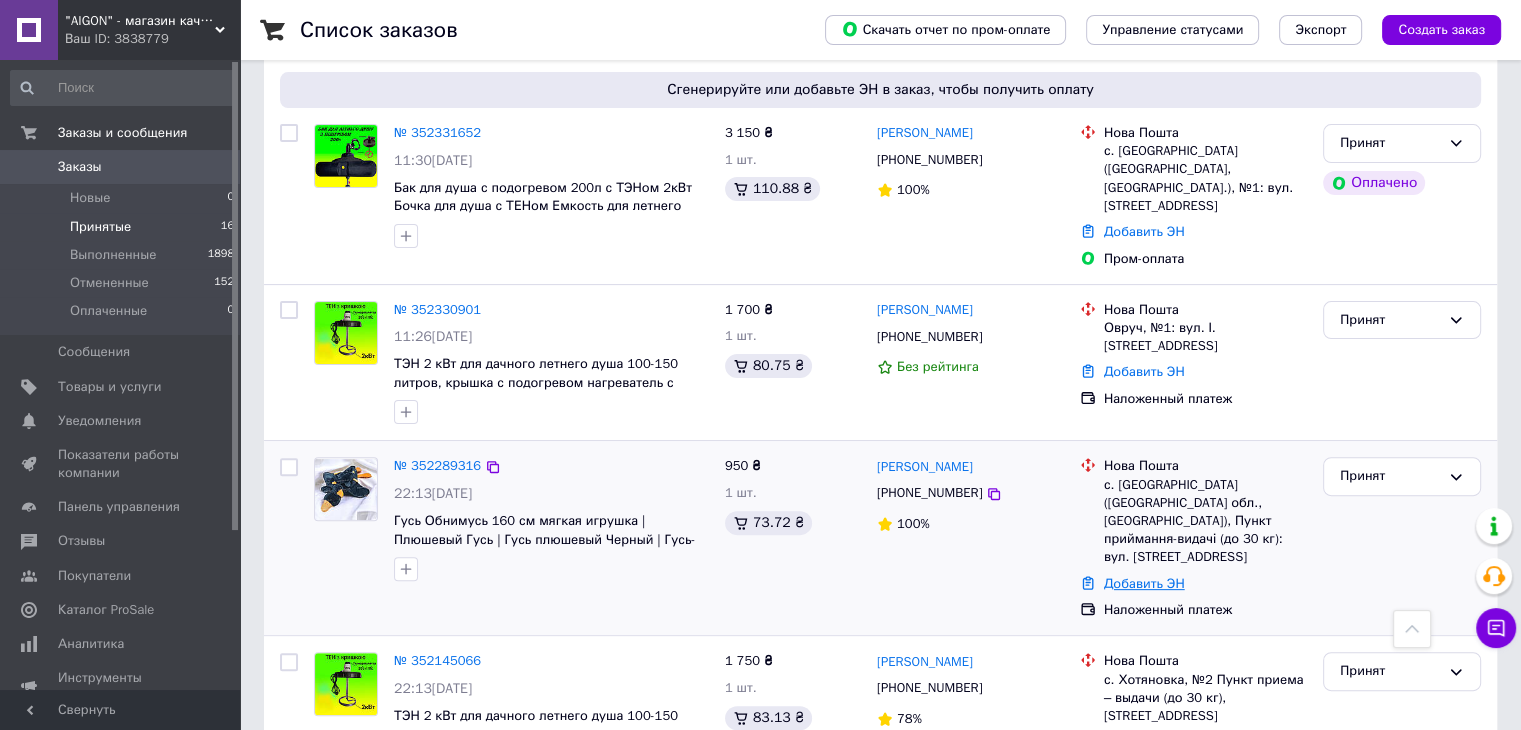click on "Добавить ЭН" at bounding box center [1144, 583] 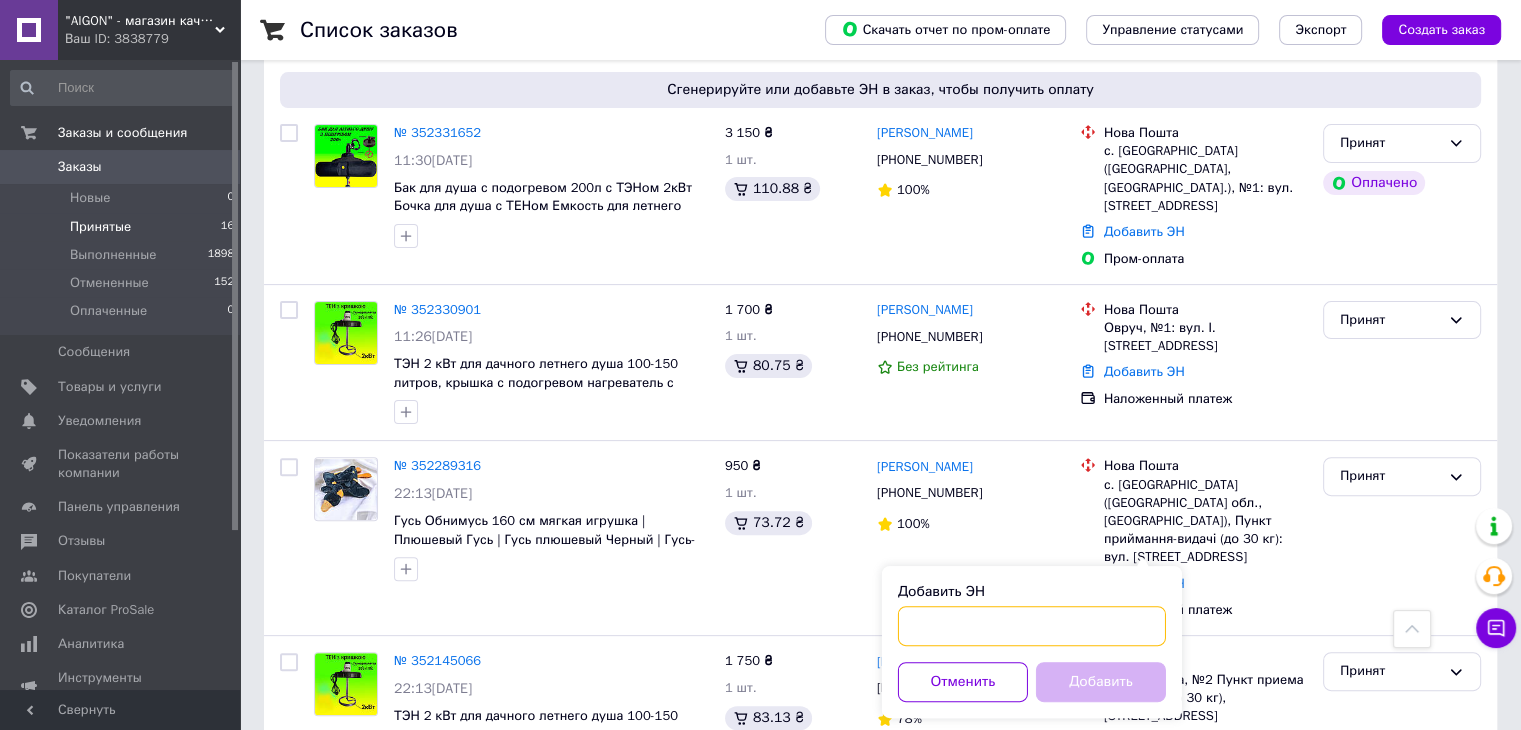 click on "Добавить ЭН" at bounding box center [1032, 626] 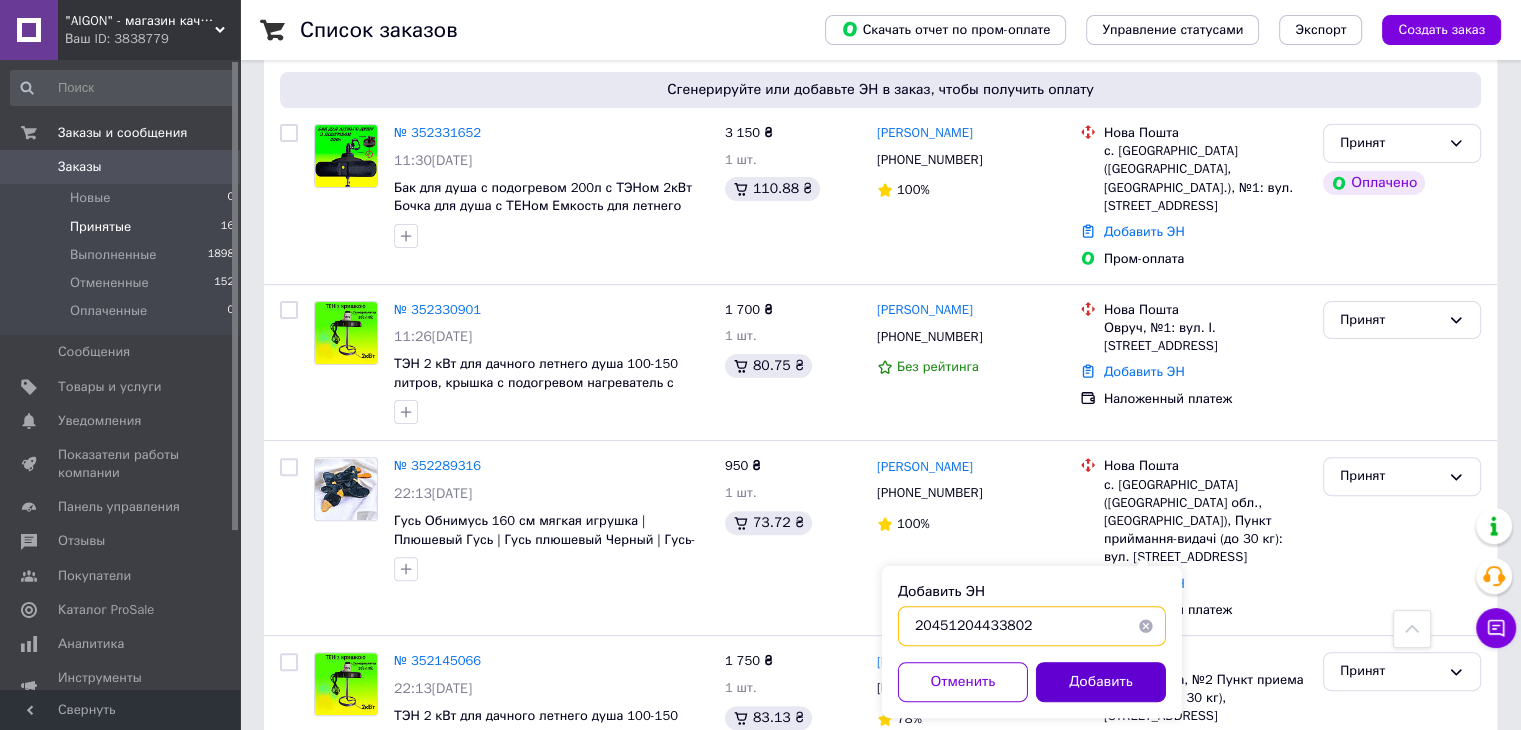 type on "20451204433802" 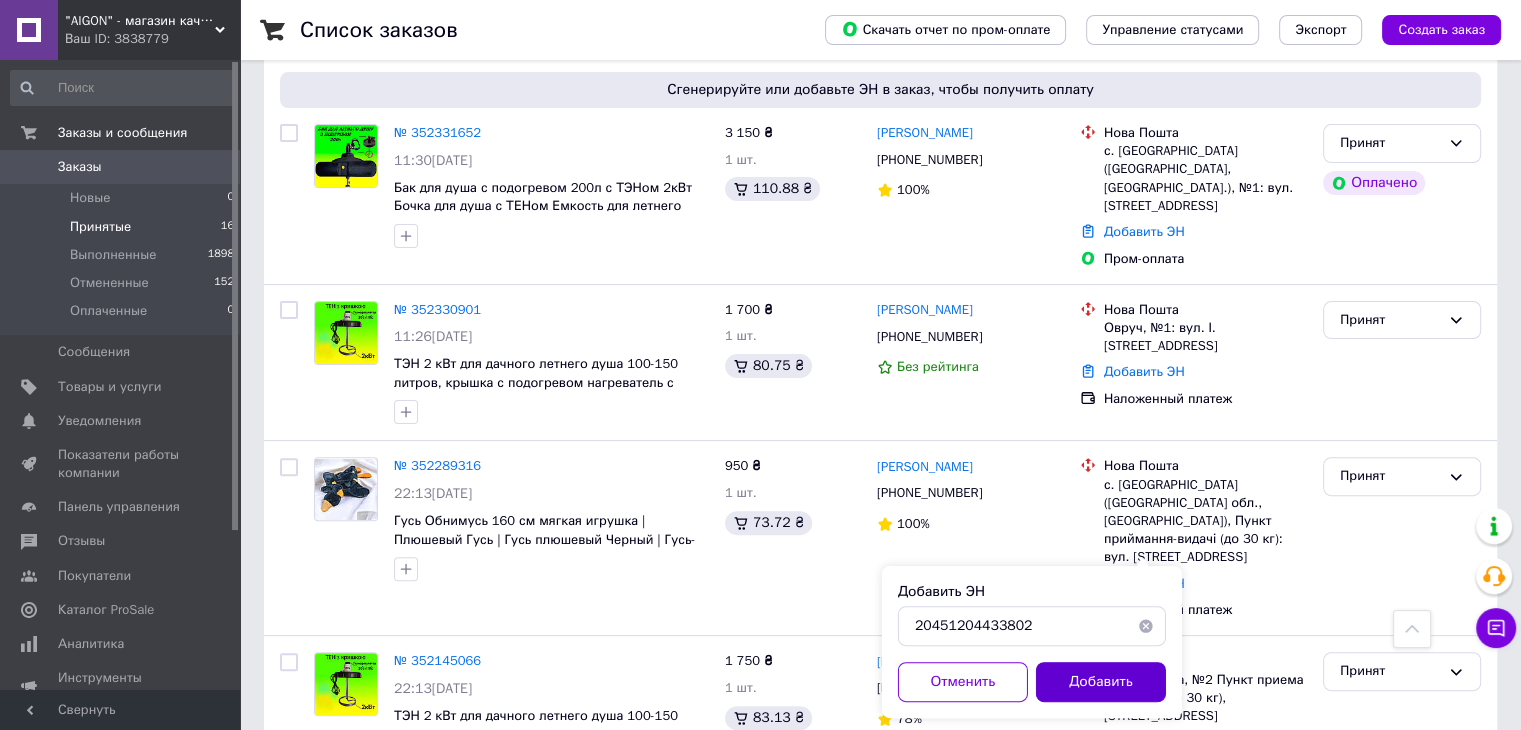 click on "Добавить" at bounding box center (1101, 682) 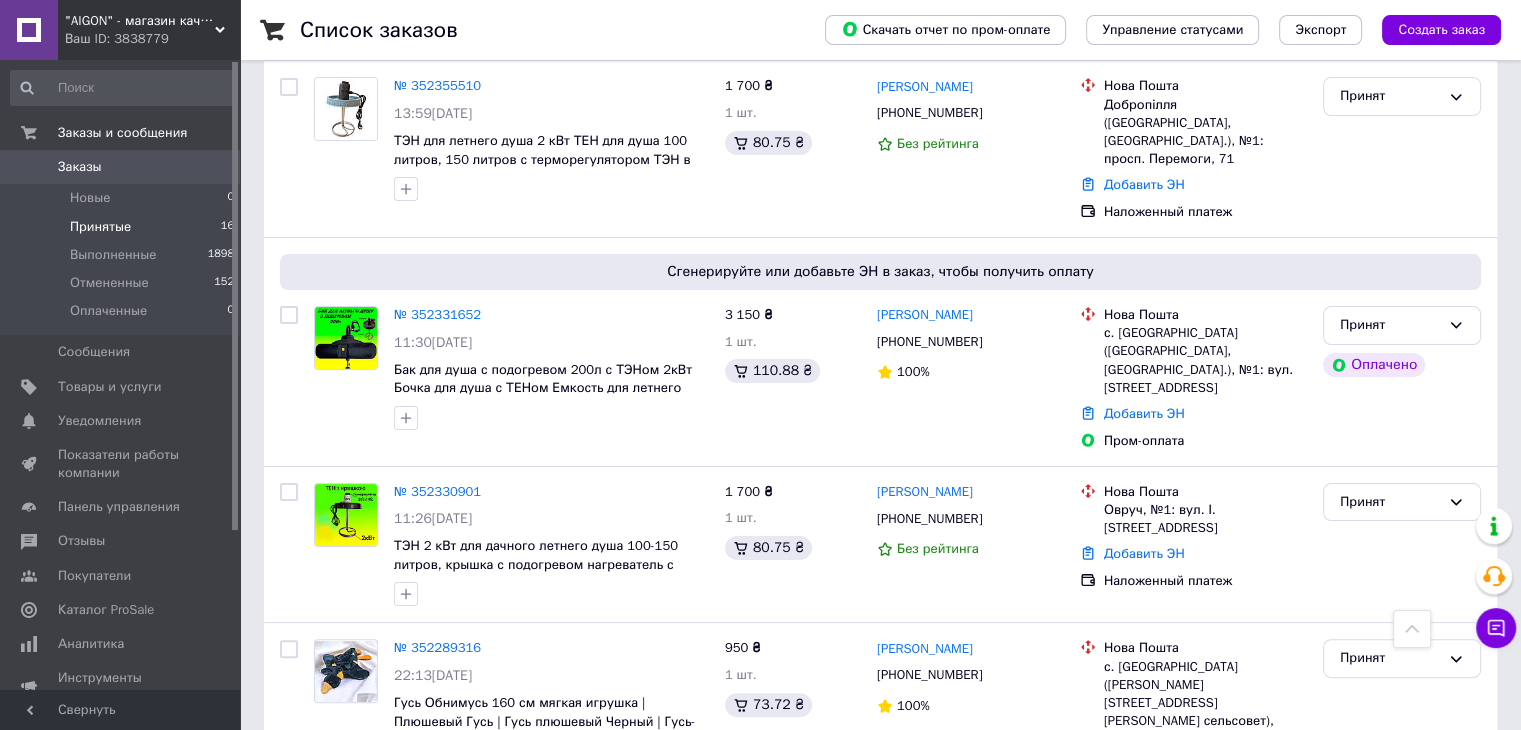scroll, scrollTop: 324, scrollLeft: 0, axis: vertical 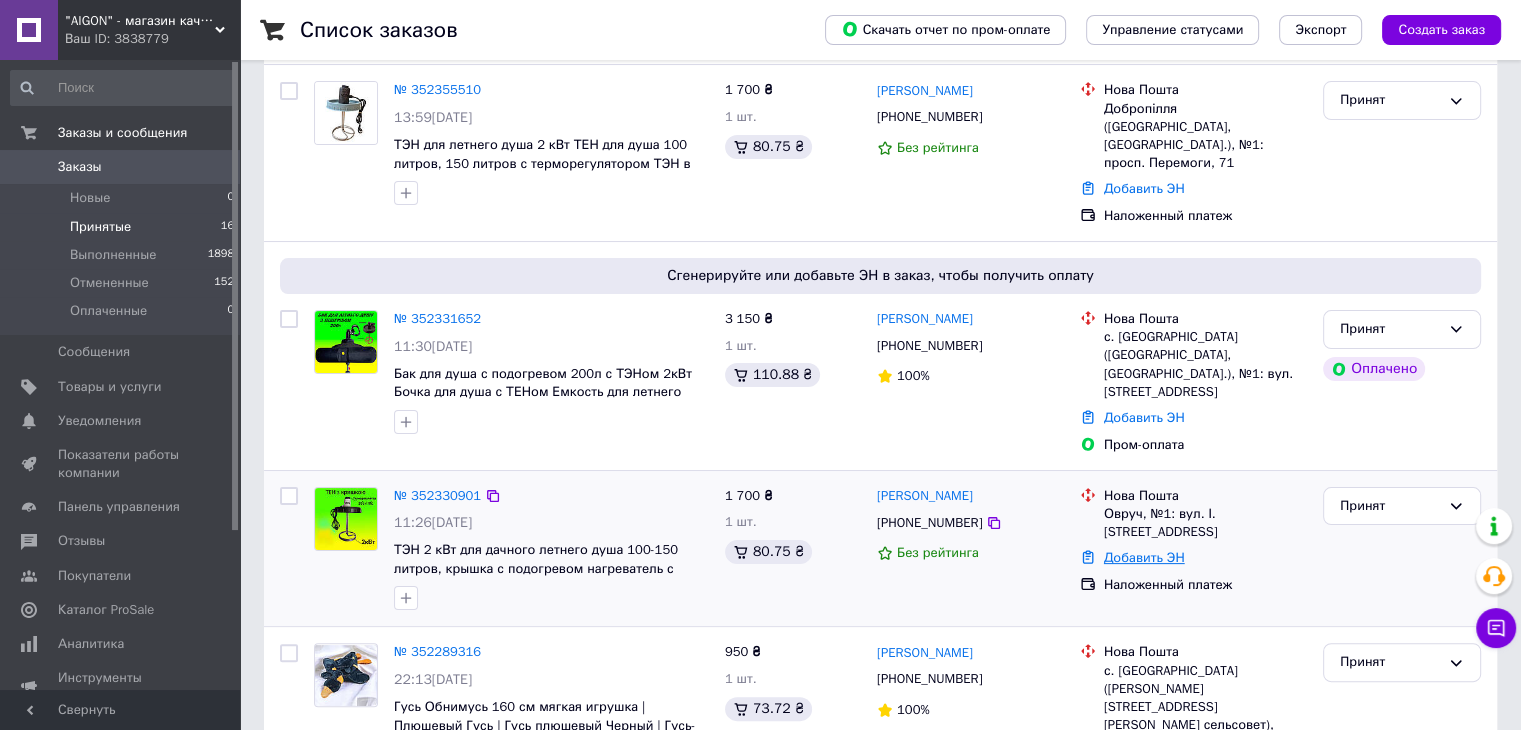 click on "Добавить ЭН" at bounding box center (1144, 557) 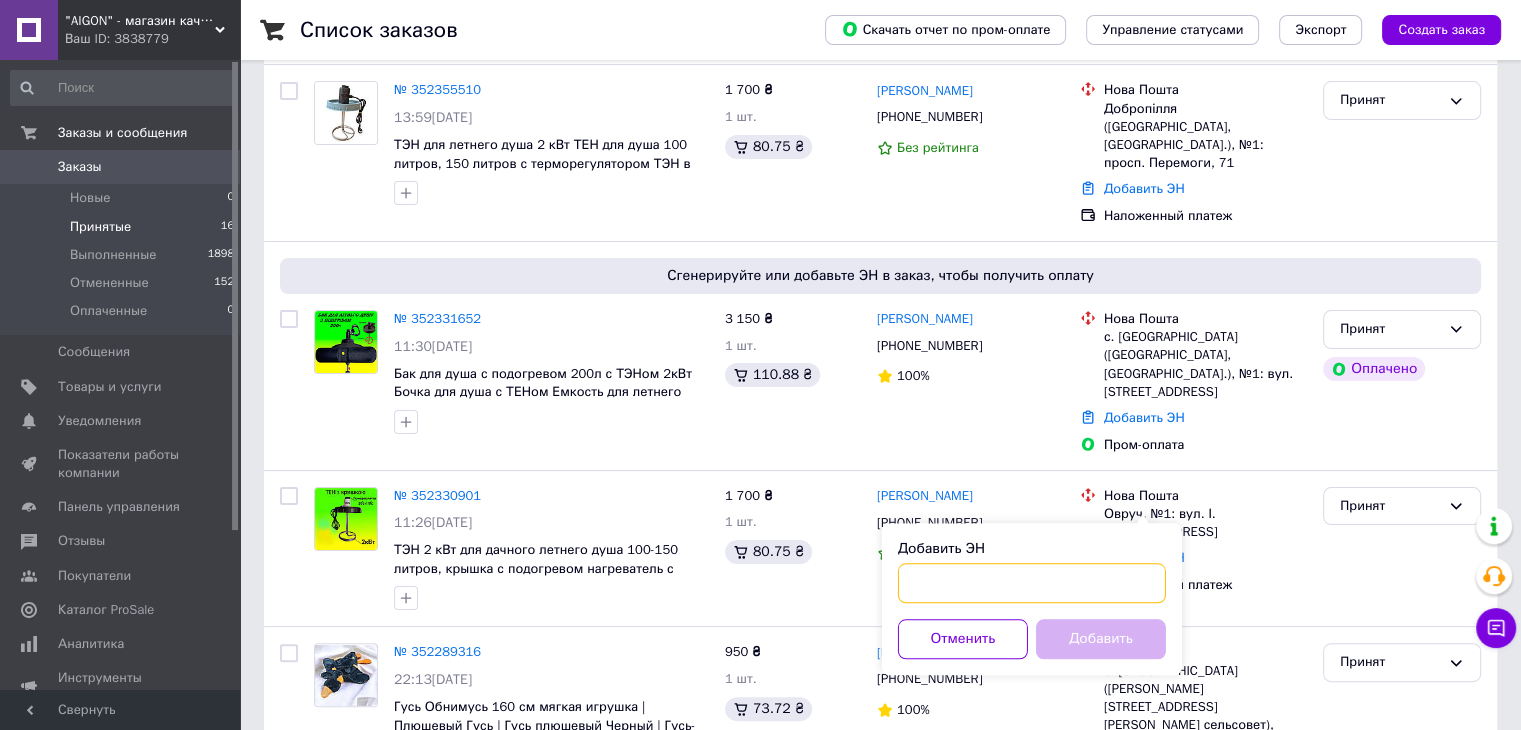 click on "Добавить ЭН" at bounding box center (1032, 583) 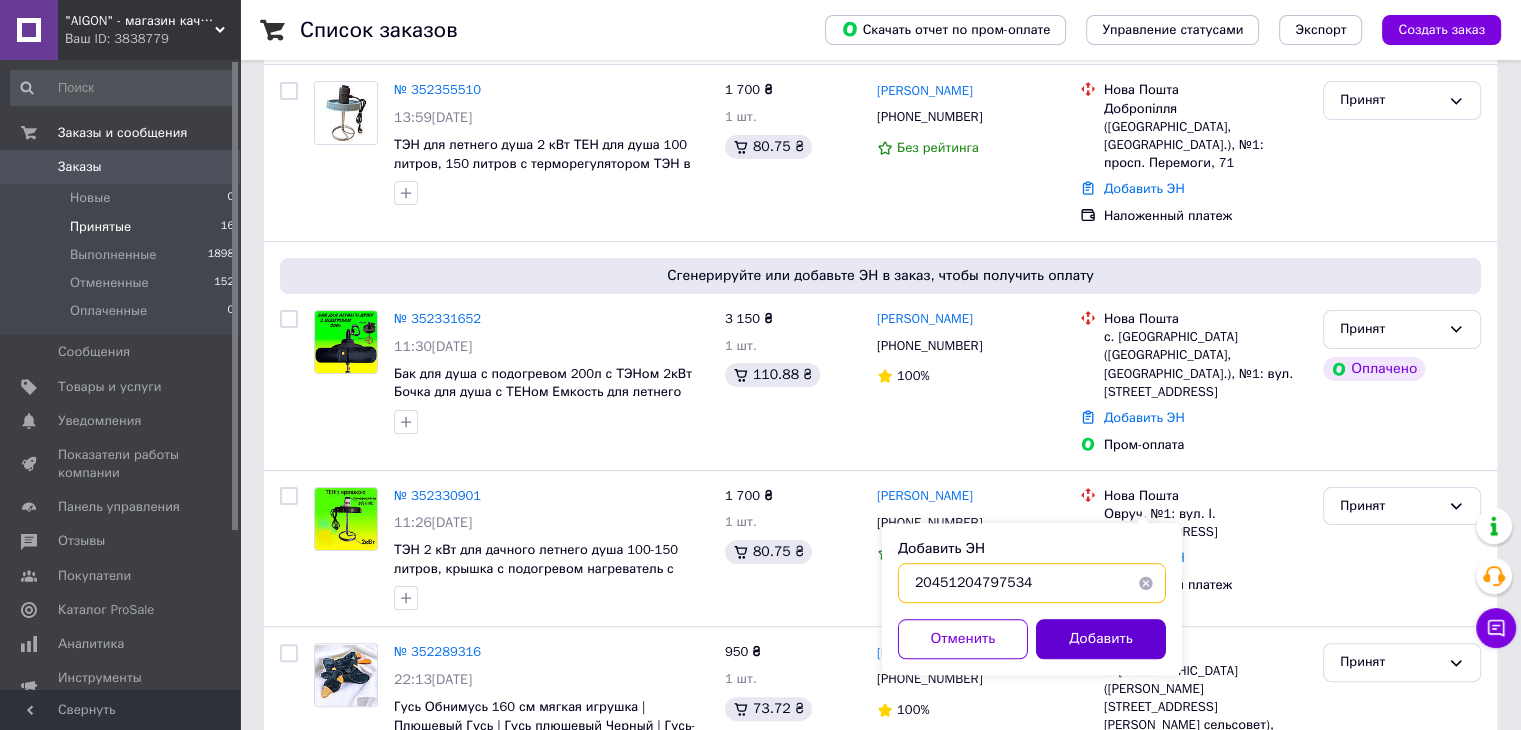 type on "20451204797534" 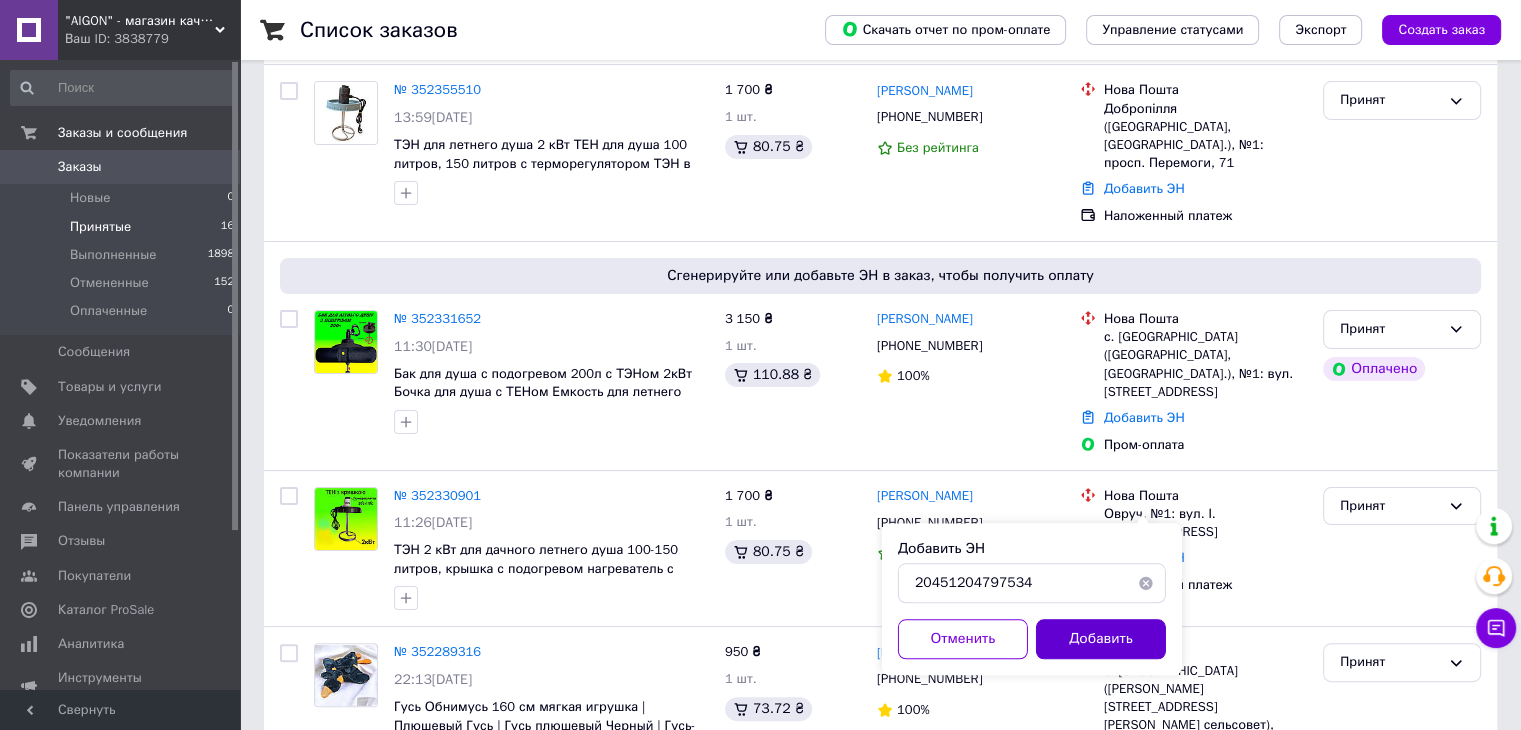 click on "Добавить" at bounding box center [1101, 639] 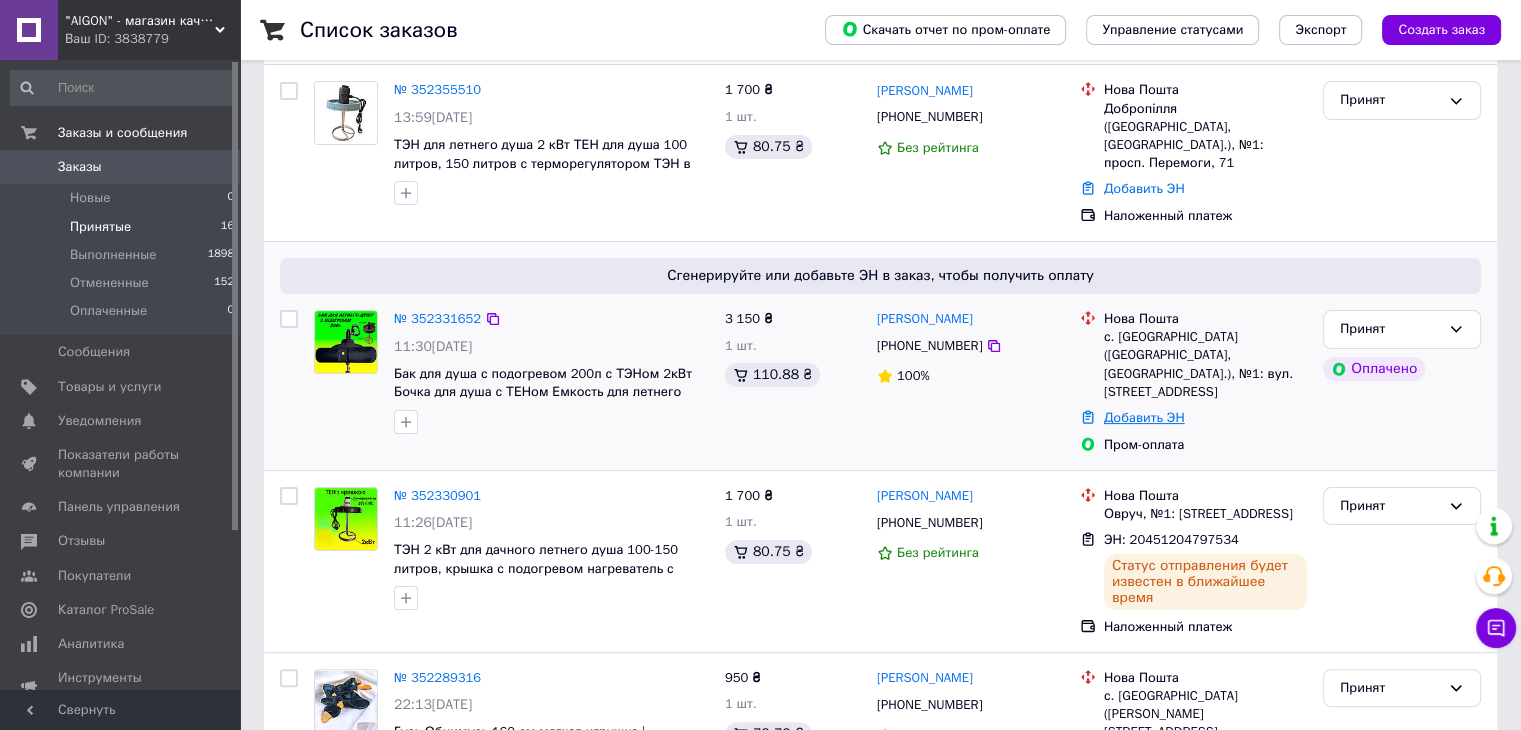 click on "Добавить ЭН" at bounding box center (1144, 417) 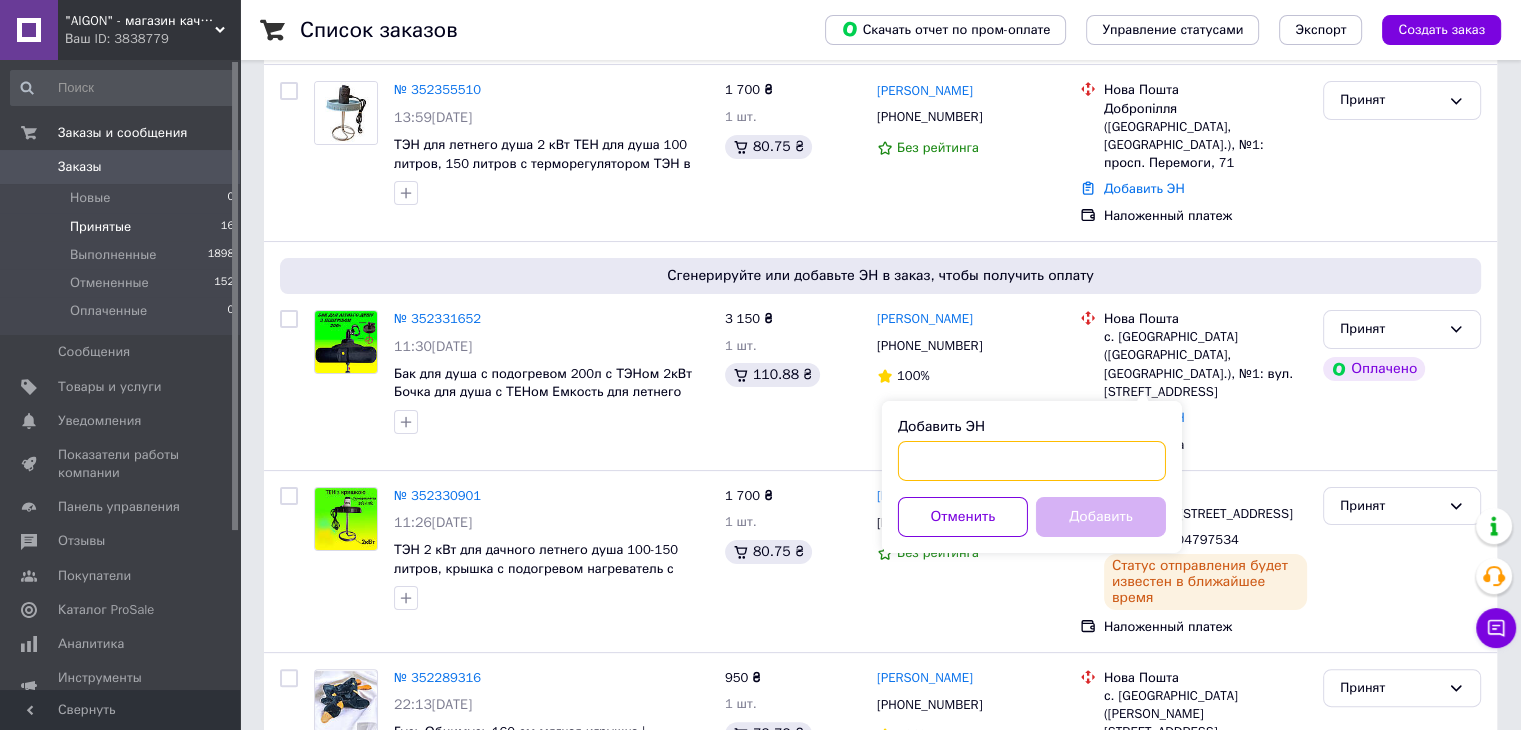 click on "Добавить ЭН" at bounding box center (1032, 461) 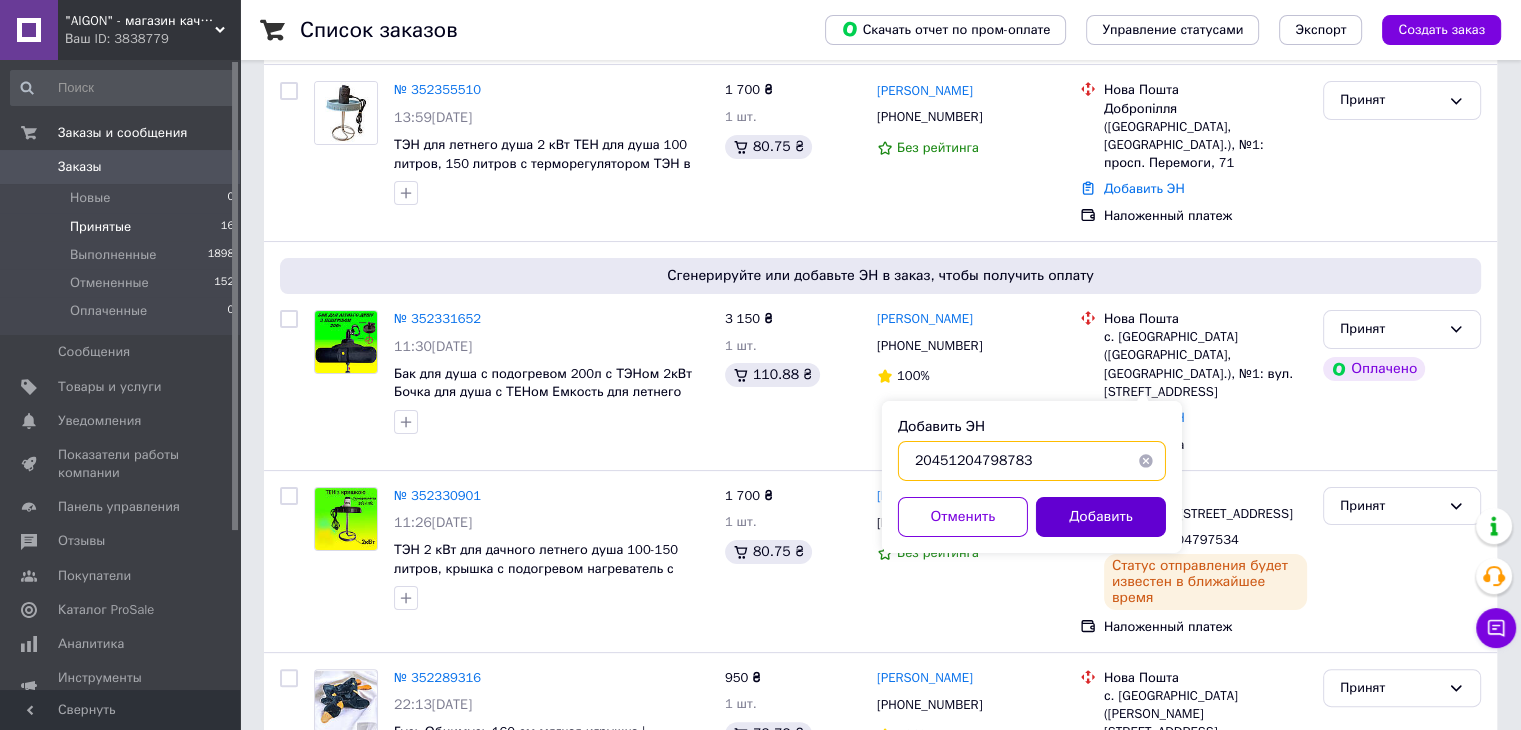 type on "20451204798783" 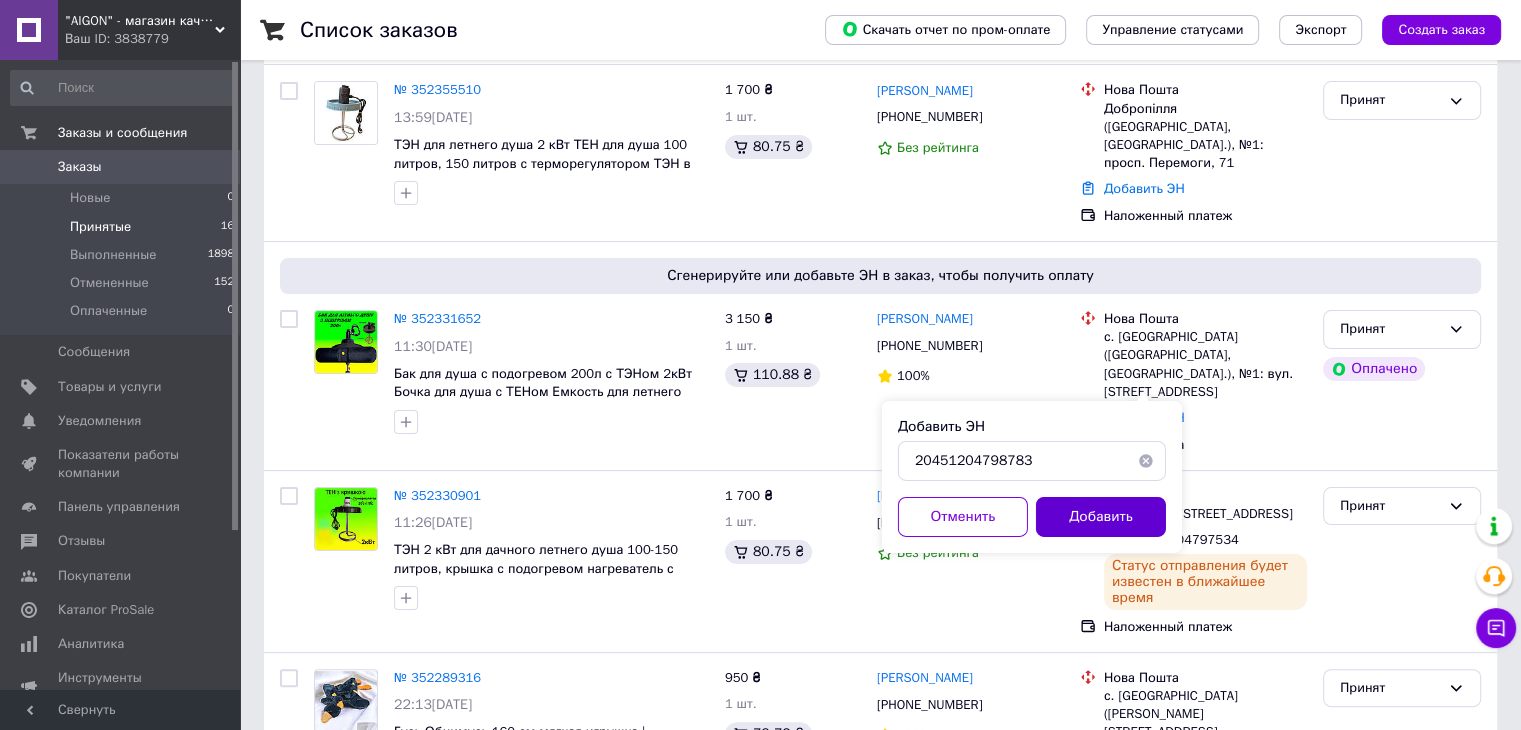 click on "Добавить" at bounding box center [1101, 517] 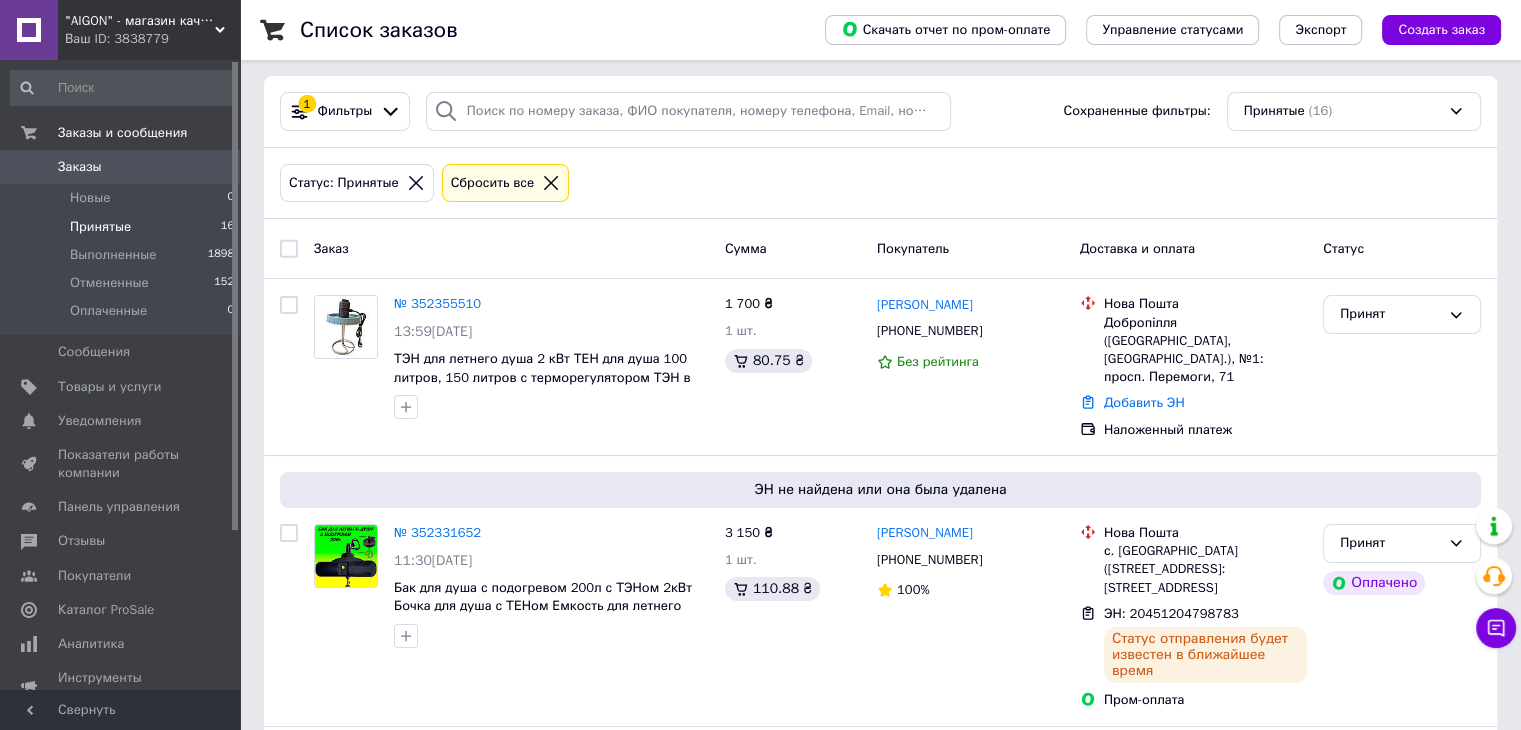 scroll, scrollTop: 106, scrollLeft: 0, axis: vertical 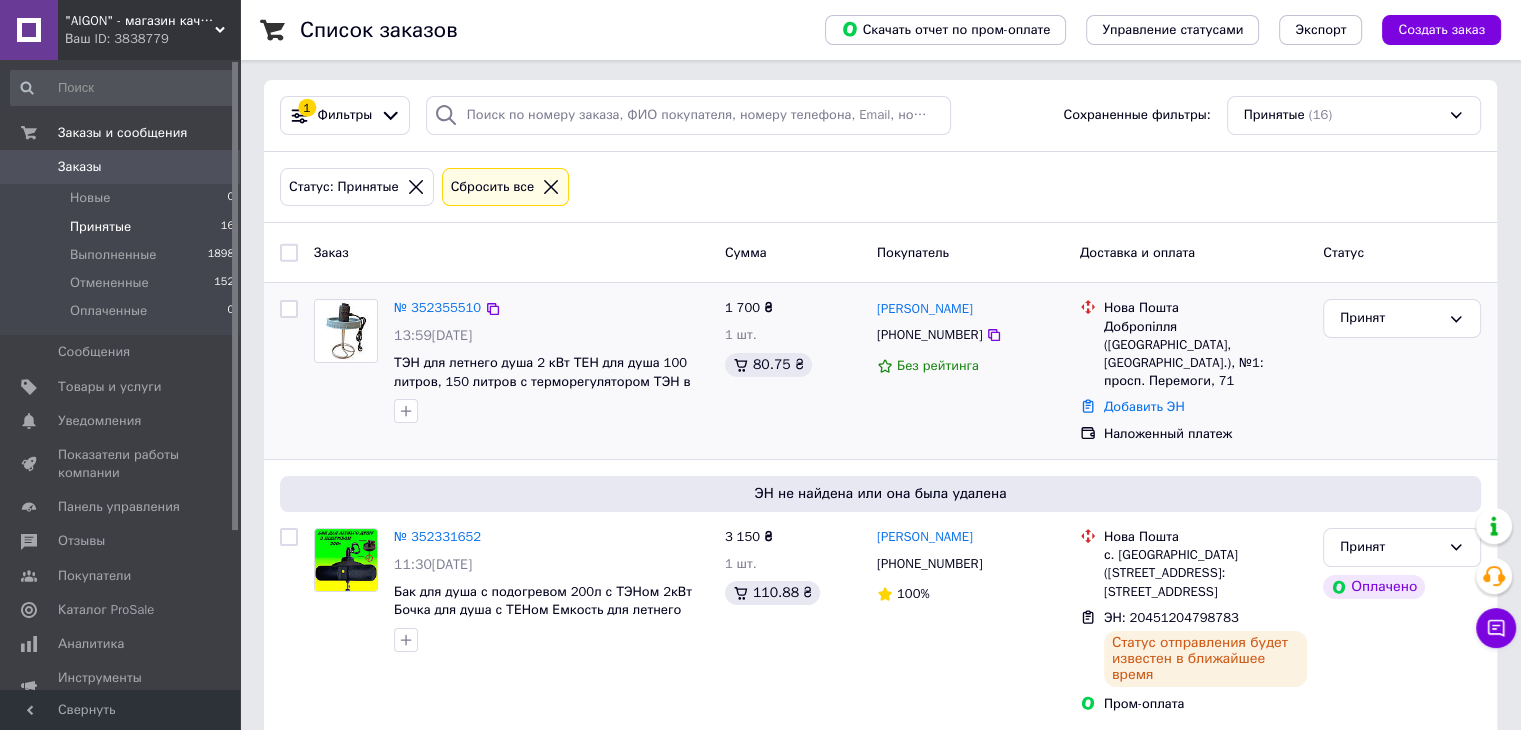 click on "Добавить ЭН" at bounding box center (1205, 407) 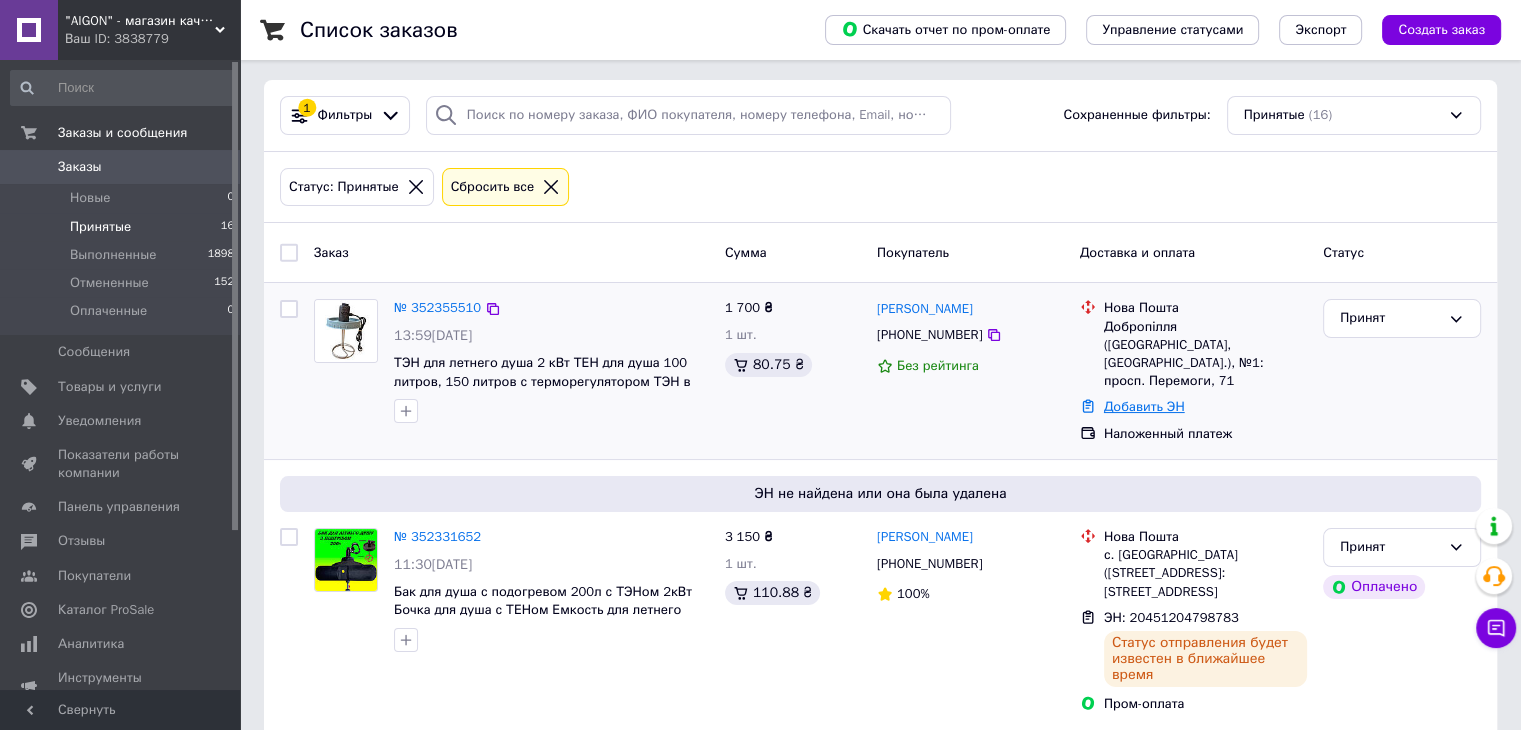 click on "Добавить ЭН" at bounding box center (1144, 406) 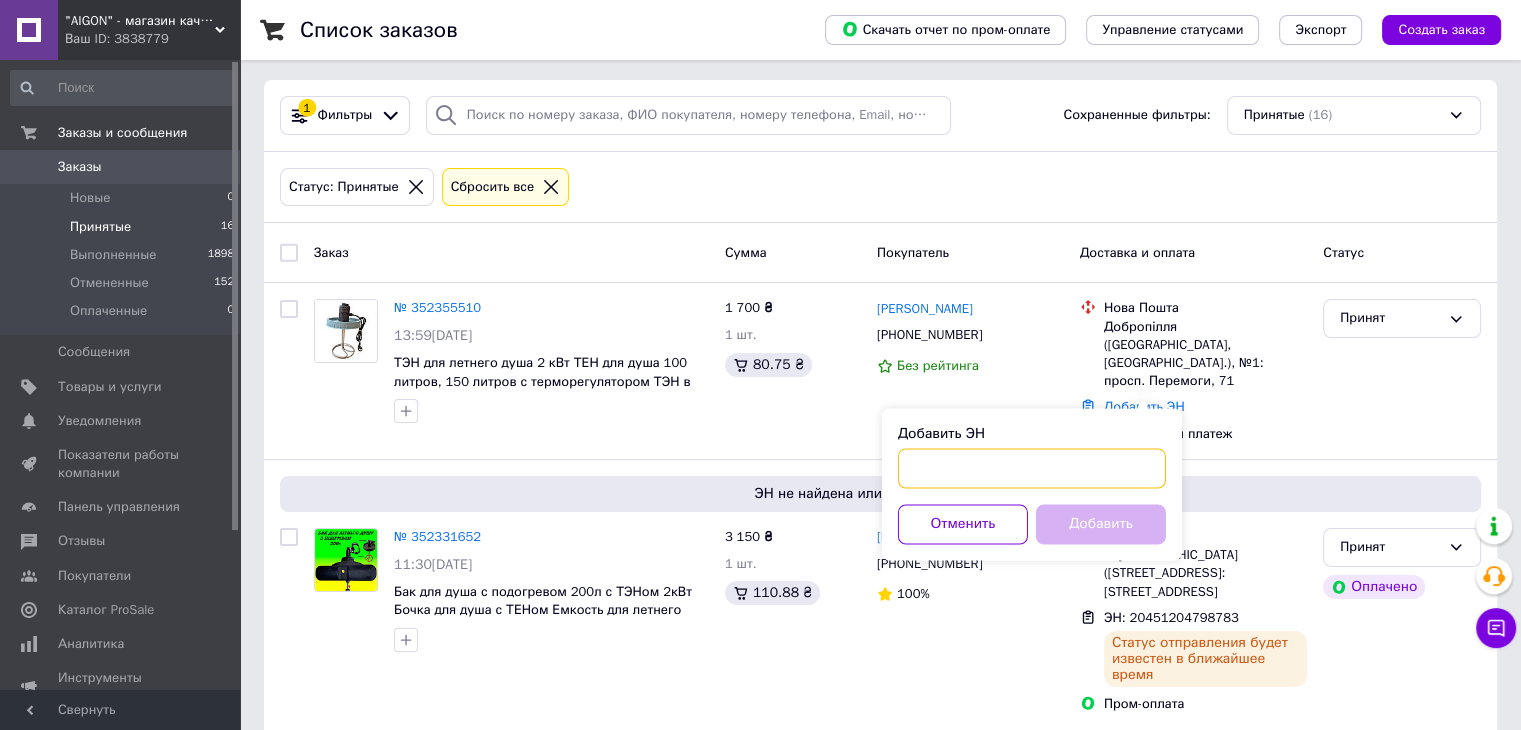 click on "Добавить ЭН" at bounding box center (1032, 468) 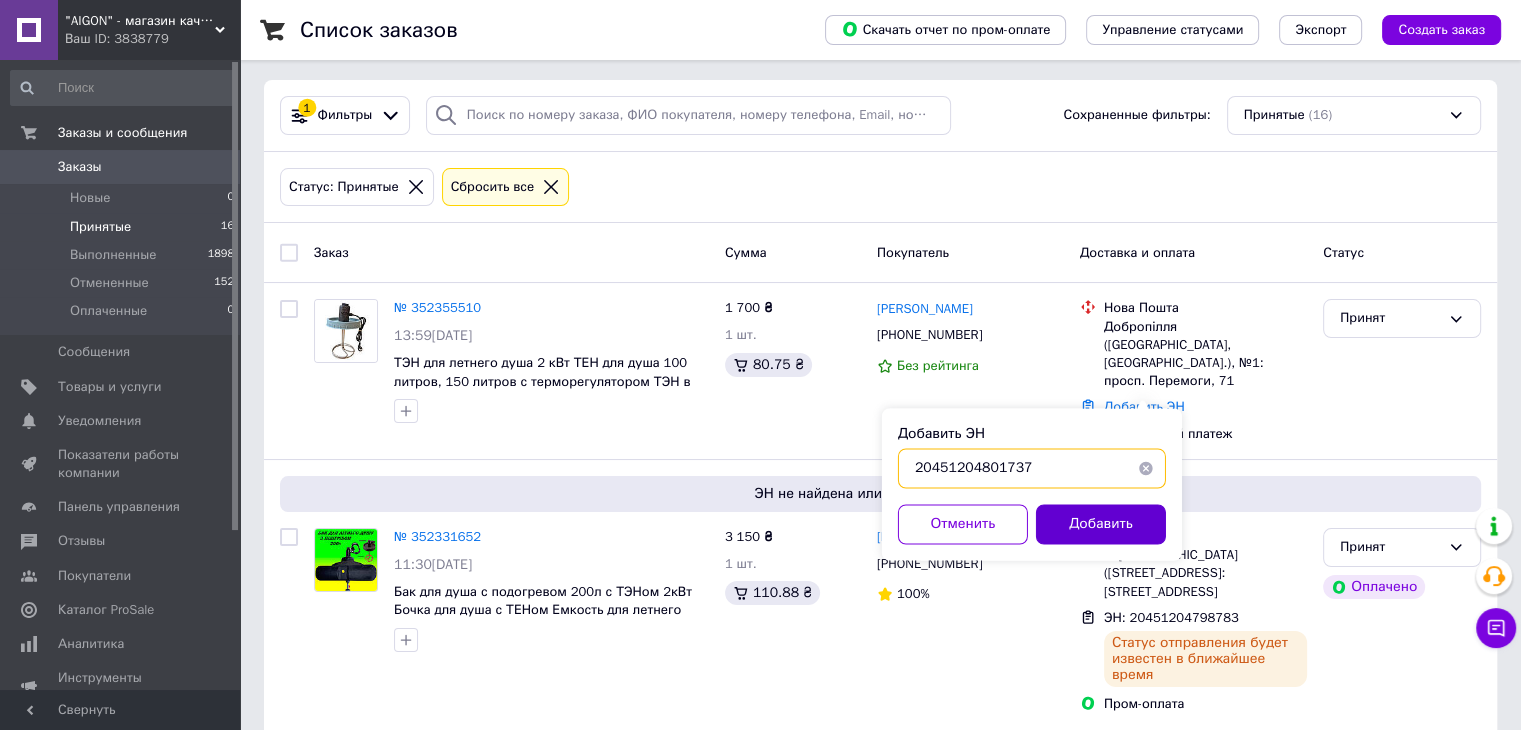 type on "20451204801737" 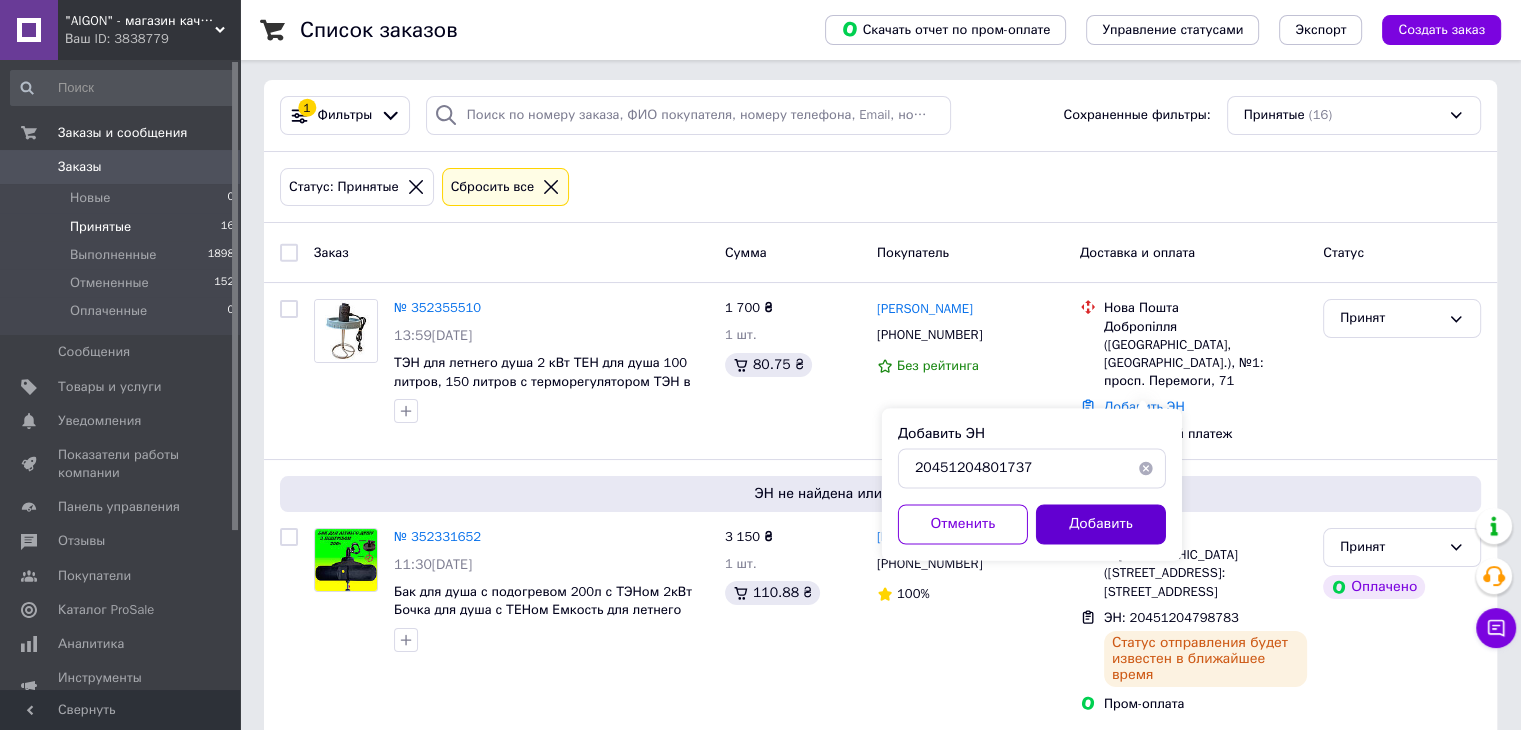 click on "Добавить" at bounding box center (1101, 524) 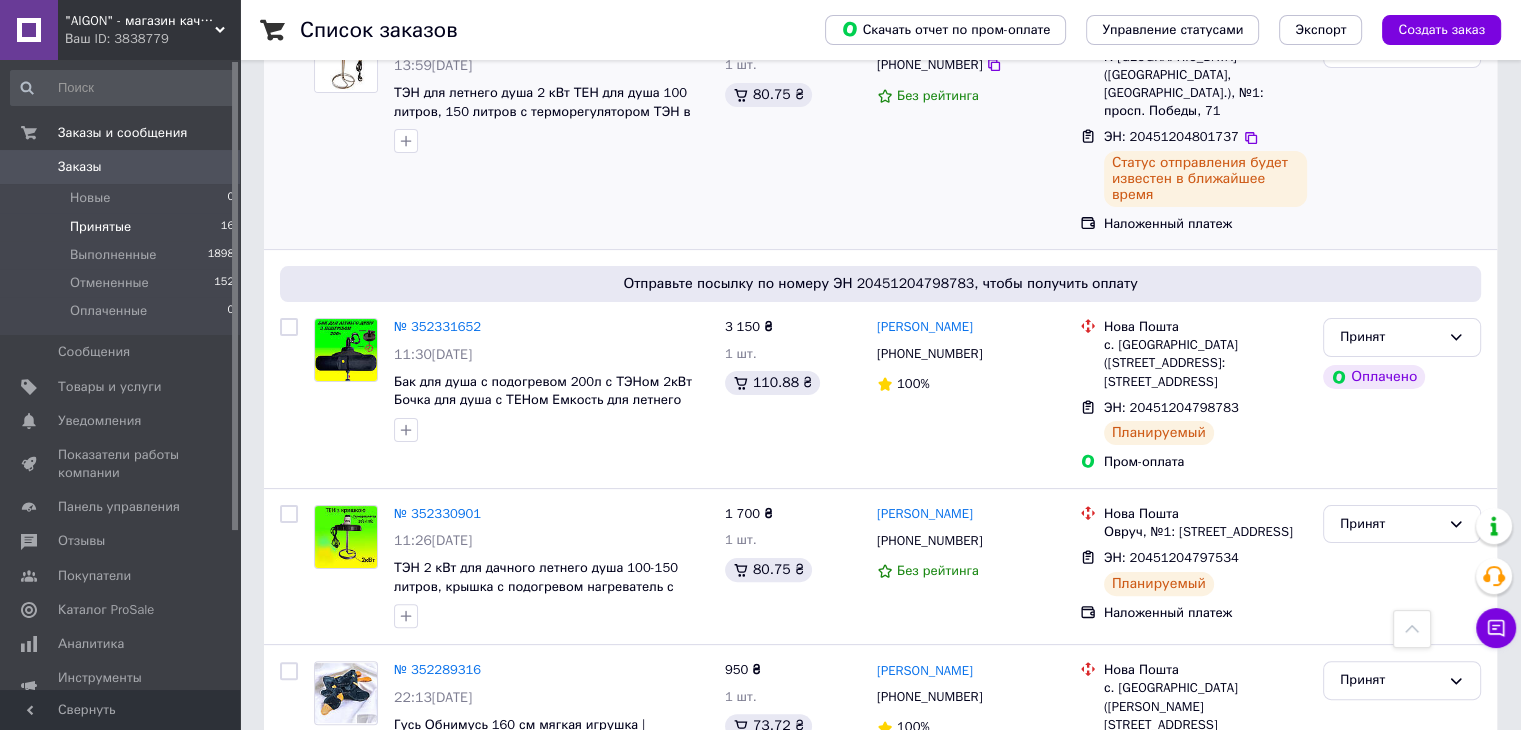 scroll, scrollTop: 0, scrollLeft: 0, axis: both 